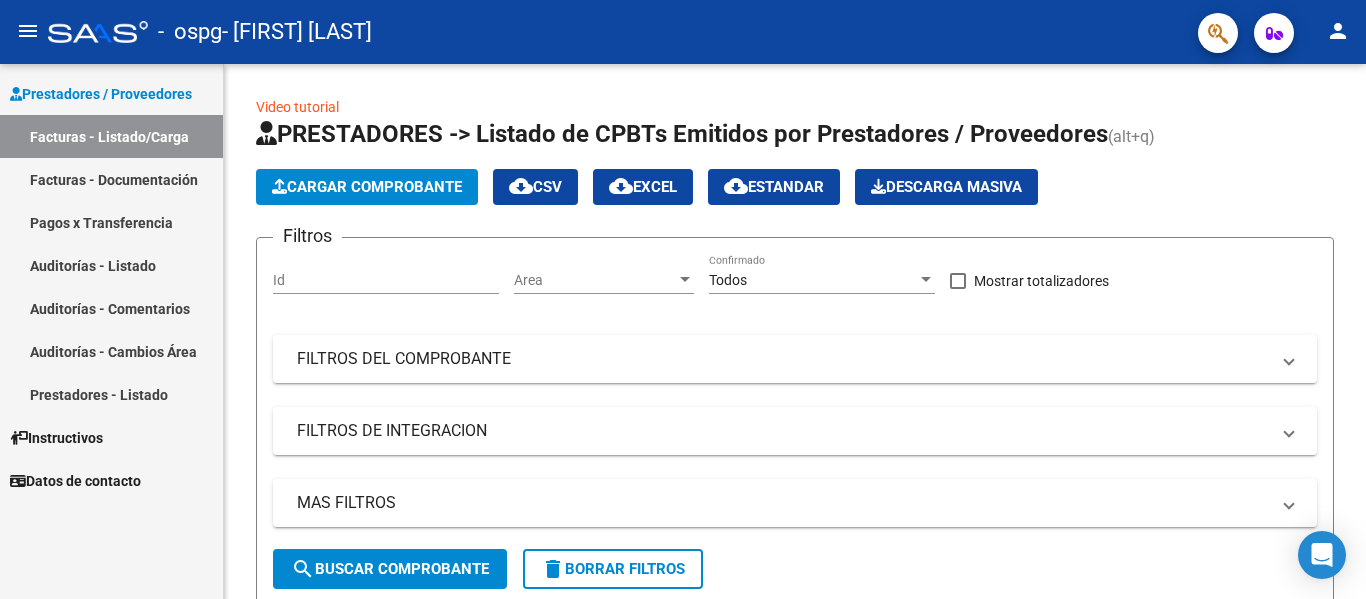 scroll, scrollTop: 0, scrollLeft: 0, axis: both 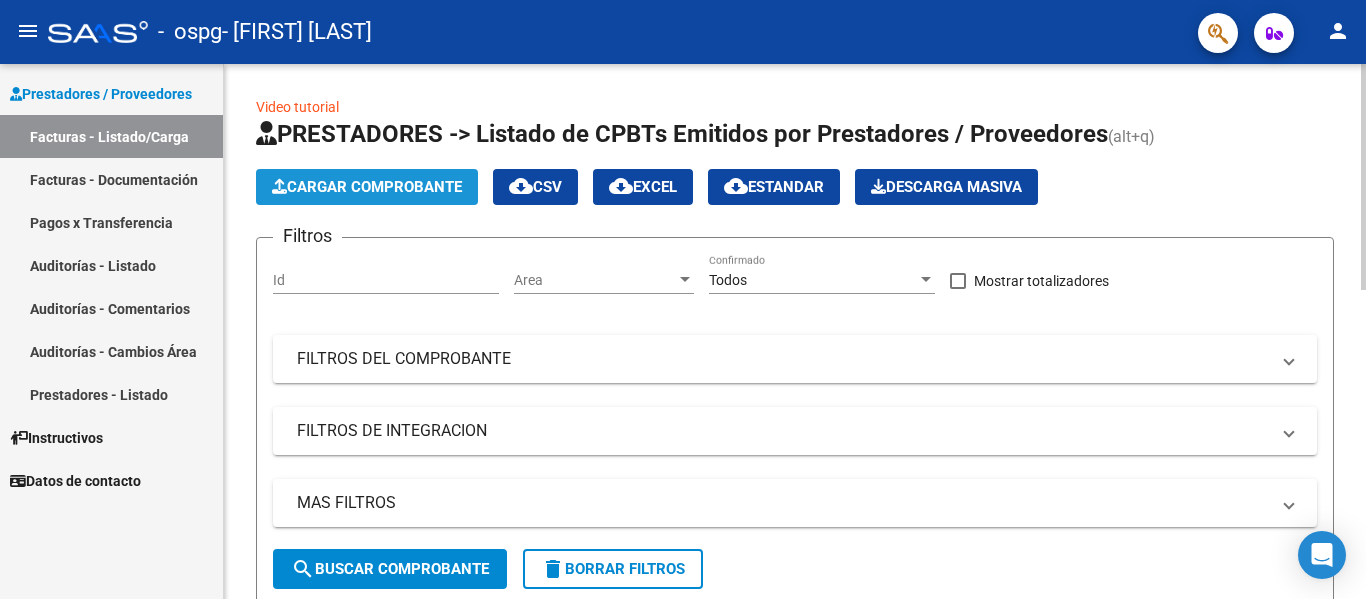 click on "Cargar Comprobante" 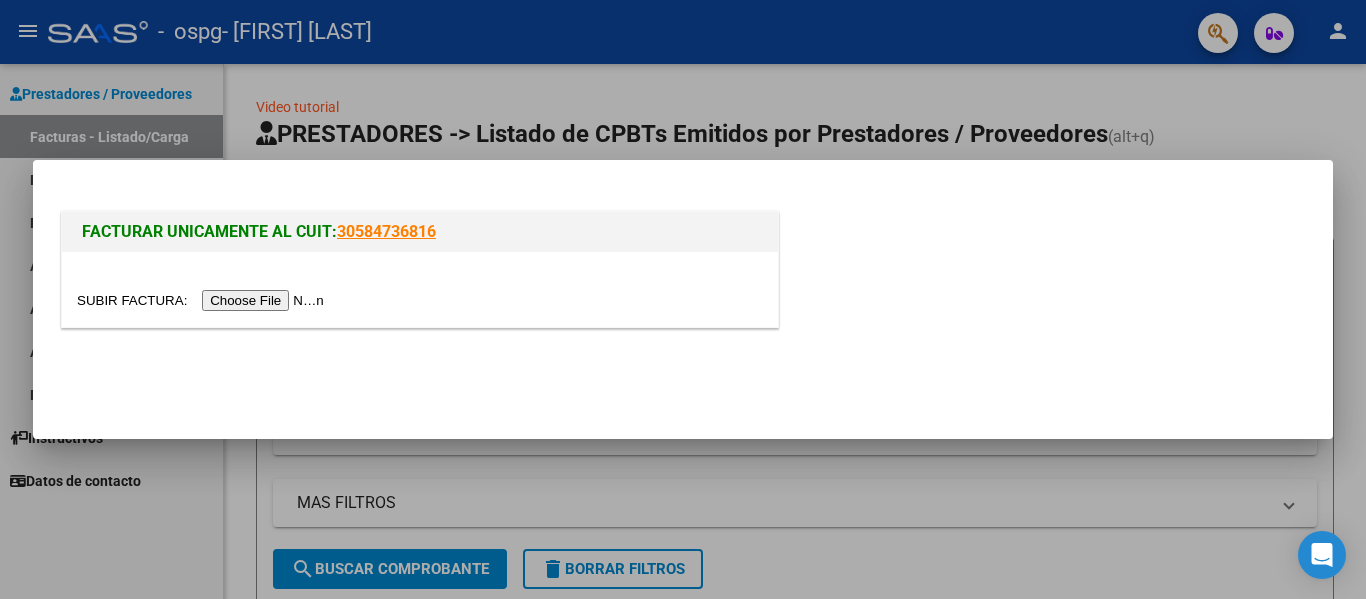 click at bounding box center [203, 300] 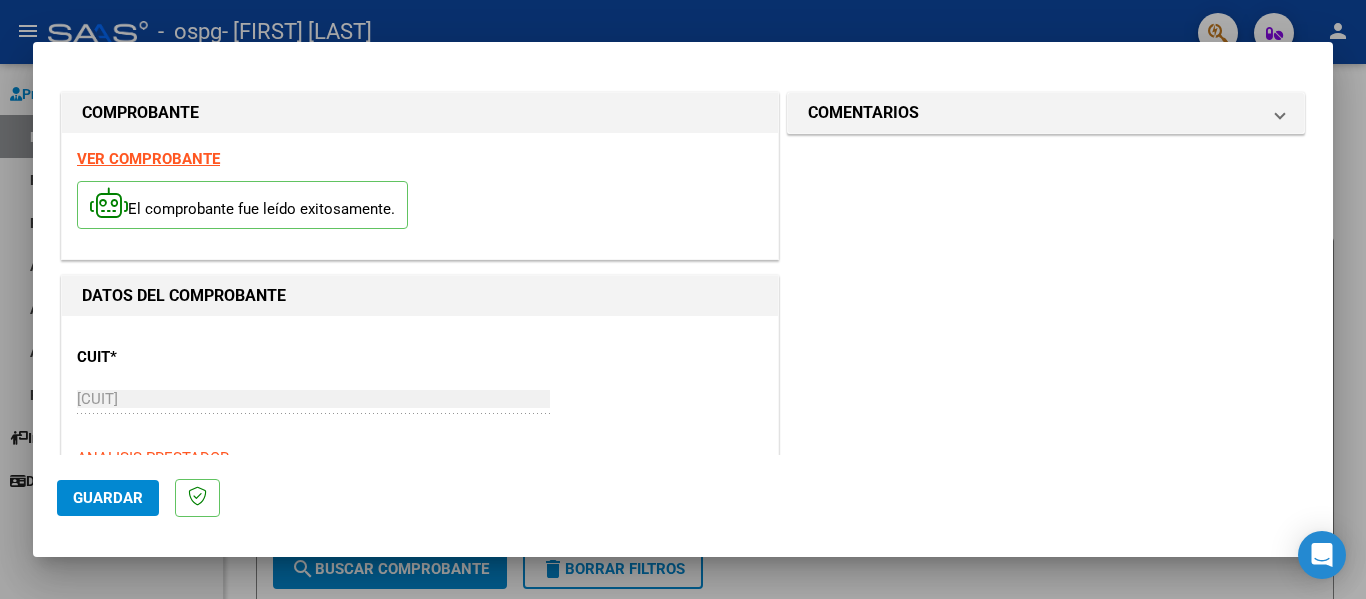 scroll, scrollTop: 333, scrollLeft: 0, axis: vertical 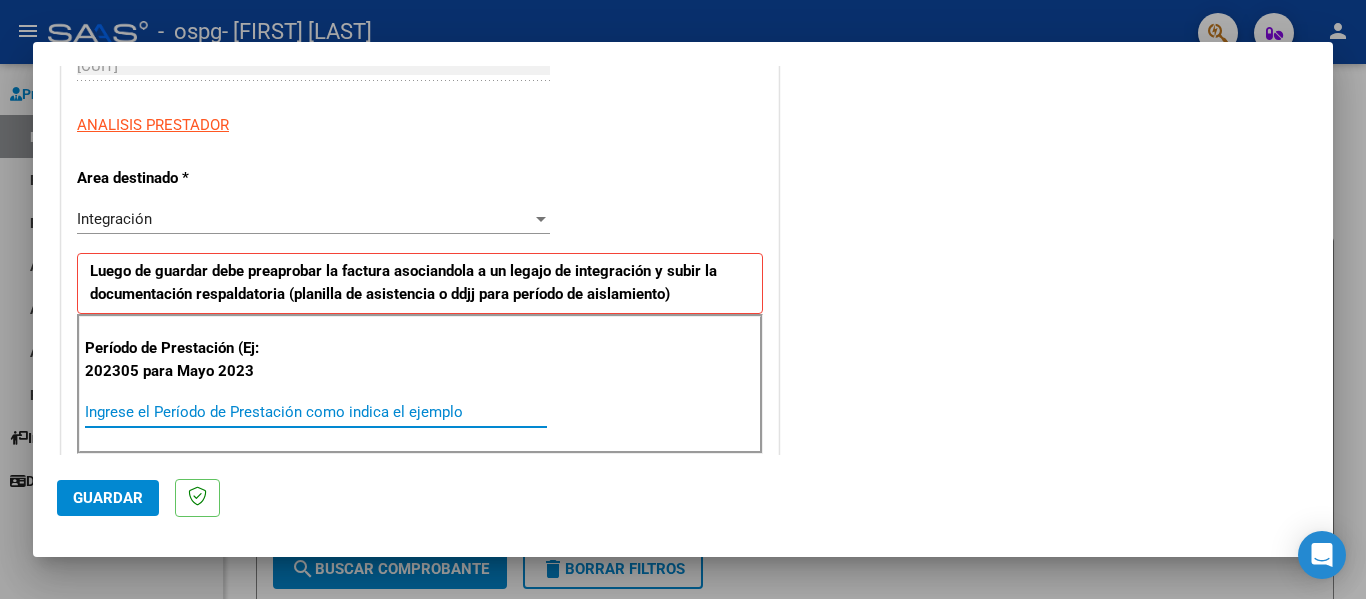 click on "Ingrese el Período de Prestación como indica el ejemplo" at bounding box center (316, 412) 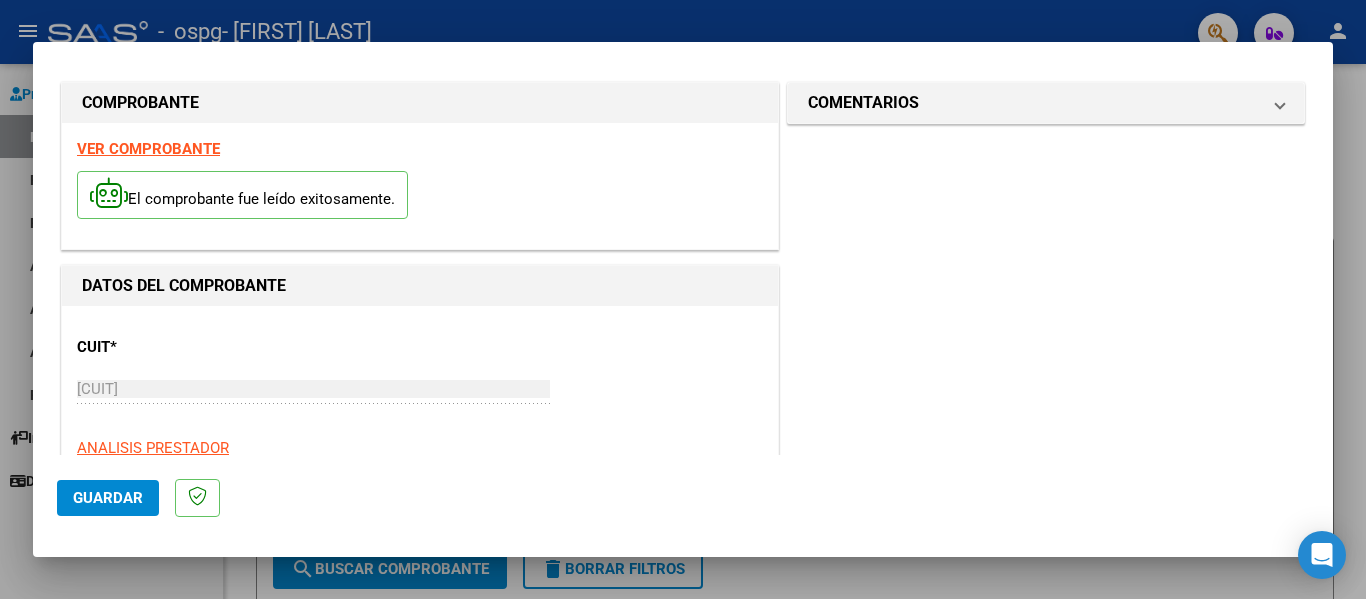 scroll, scrollTop: 0, scrollLeft: 0, axis: both 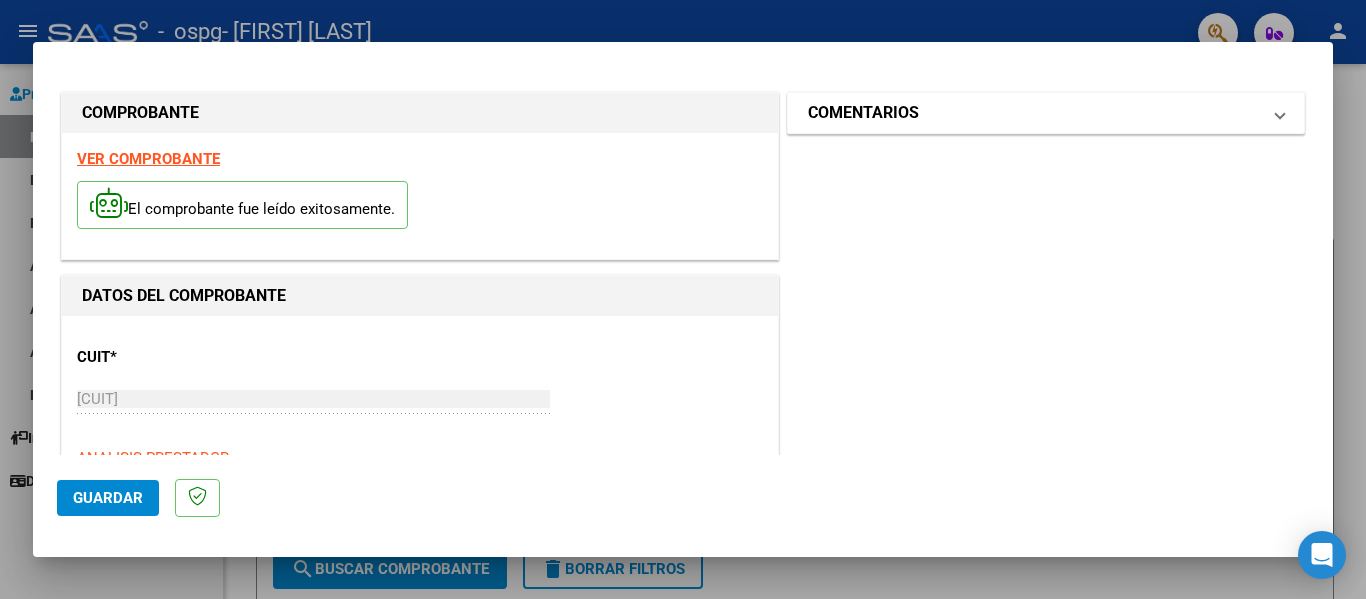 click on "COMENTARIOS" at bounding box center [1034, 113] 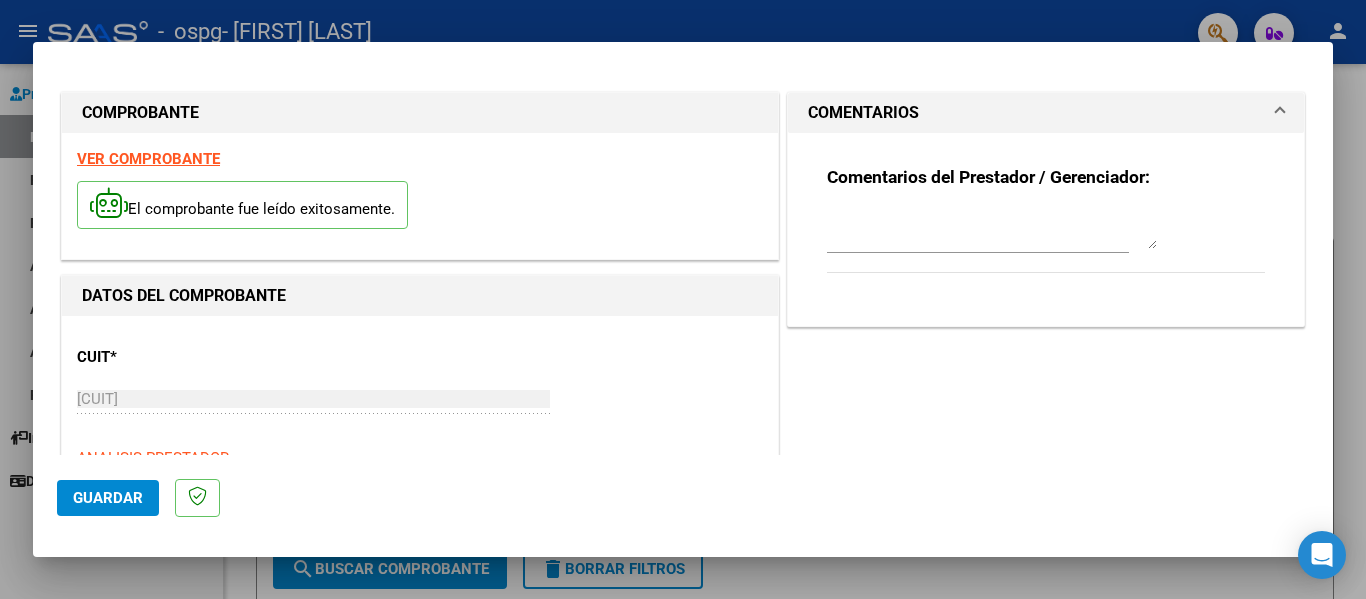 click on "CUIT  *   [CUIT] Ingresar CUIT  ANALISIS PRESTADOR" at bounding box center [420, 400] 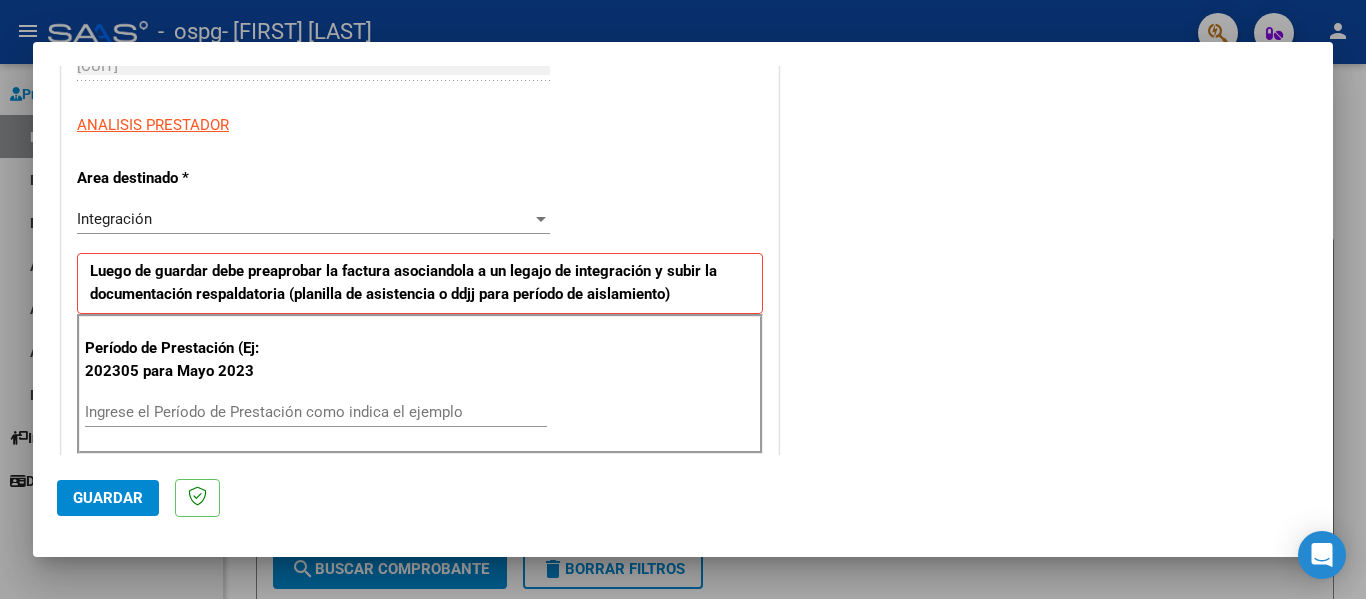 click at bounding box center (541, 219) 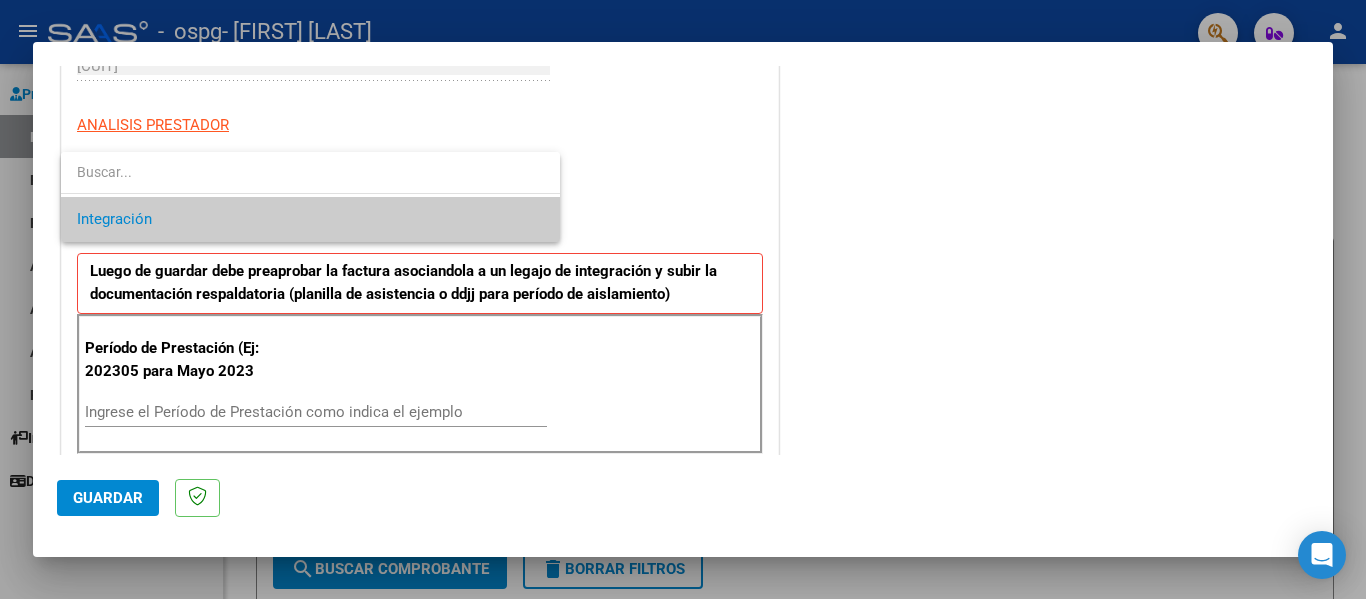 click at bounding box center [683, 299] 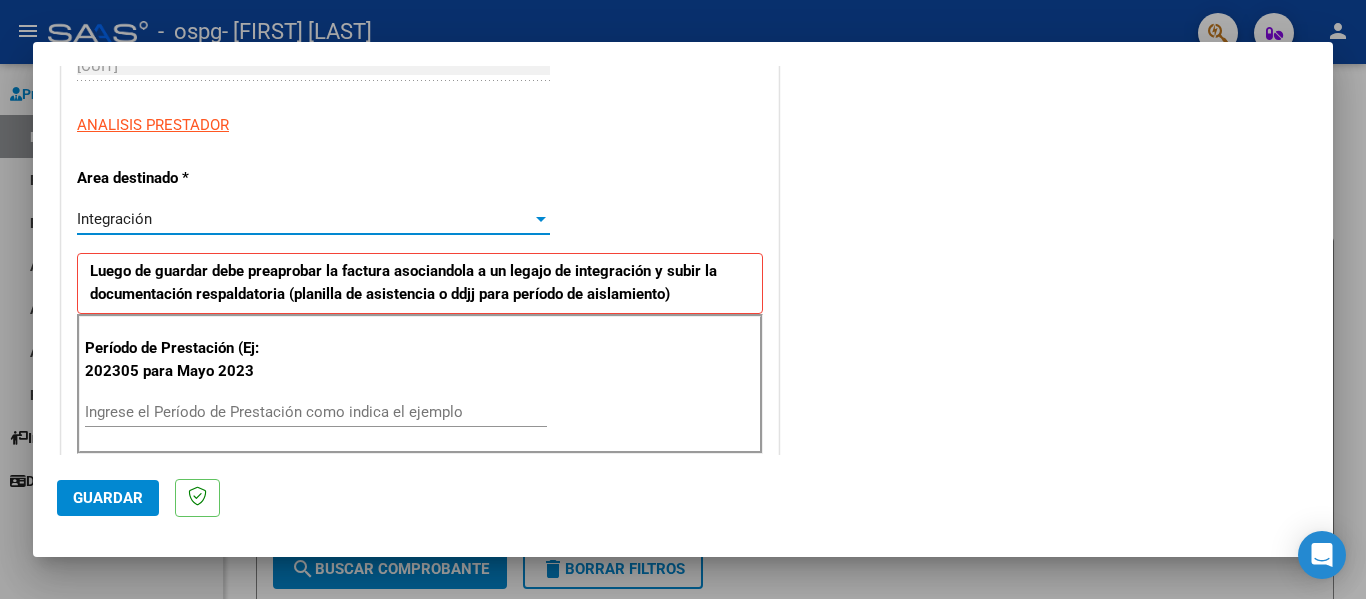 click at bounding box center (541, 219) 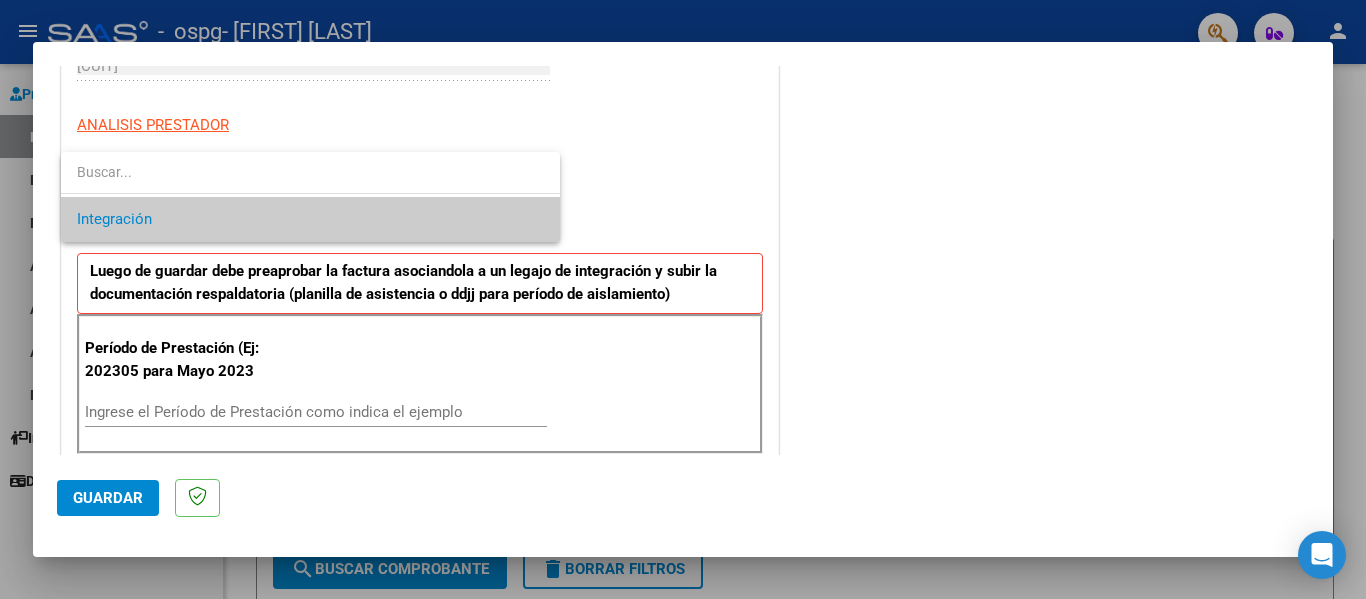 click at bounding box center [683, 299] 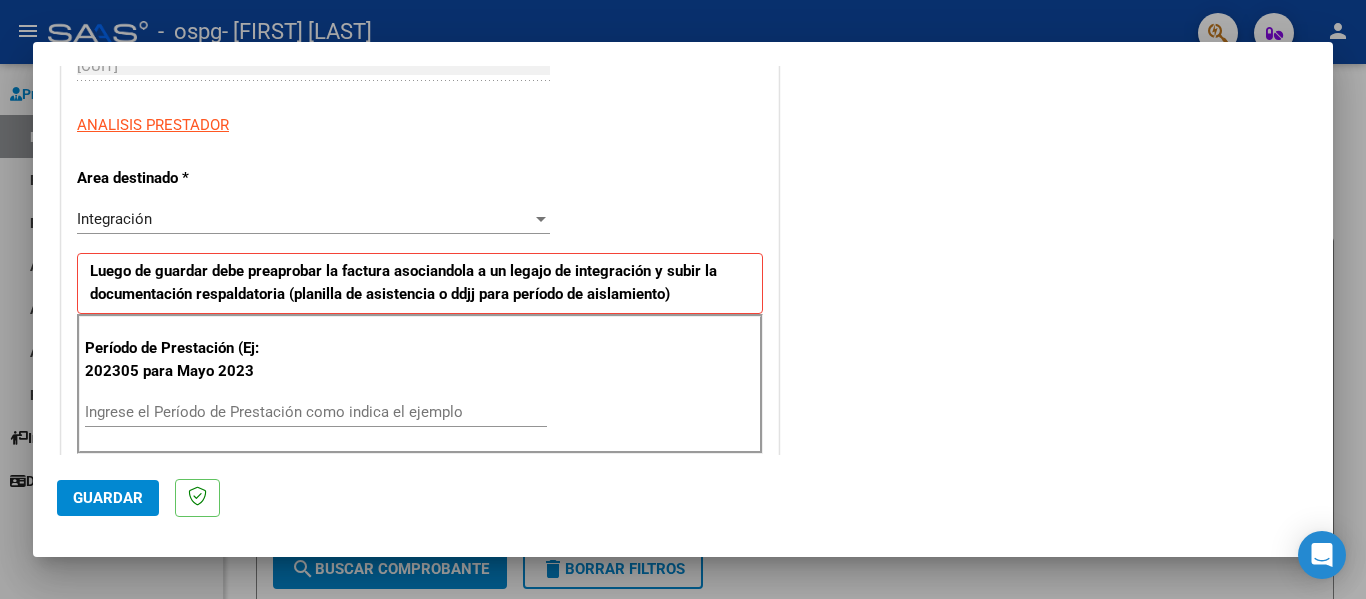 click on "Período de Prestación (Ej: 202305 para Mayo 2023" at bounding box center (185, 359) 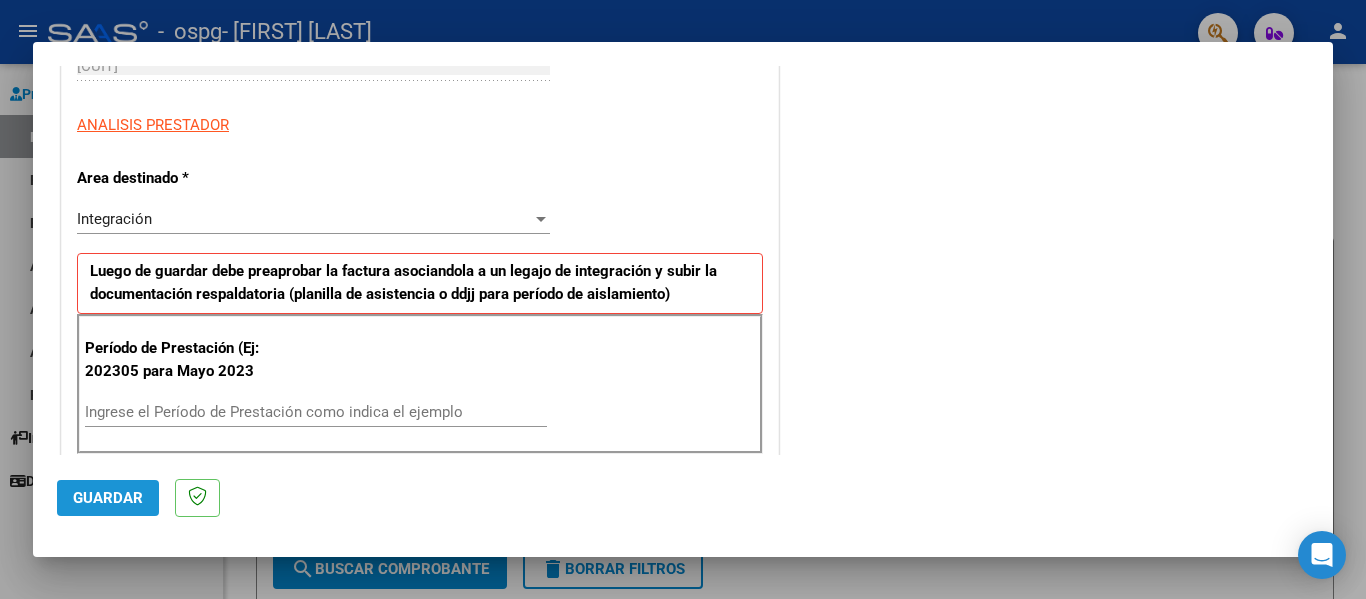 click on "Guardar" 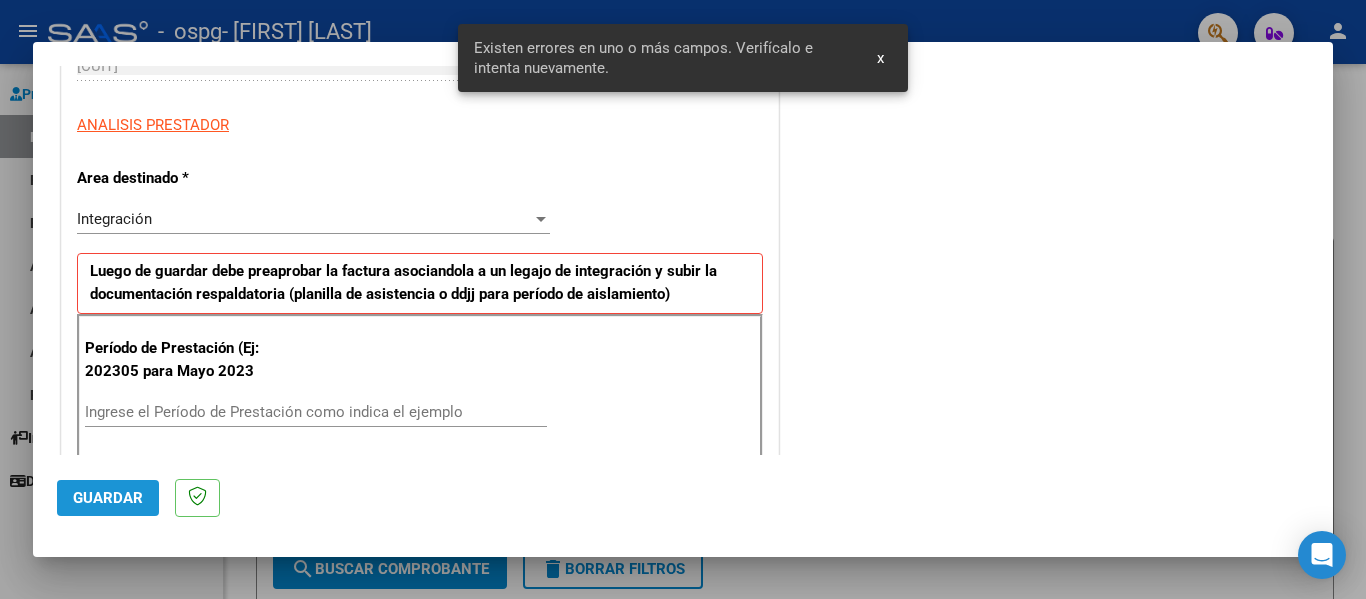 scroll, scrollTop: 464, scrollLeft: 0, axis: vertical 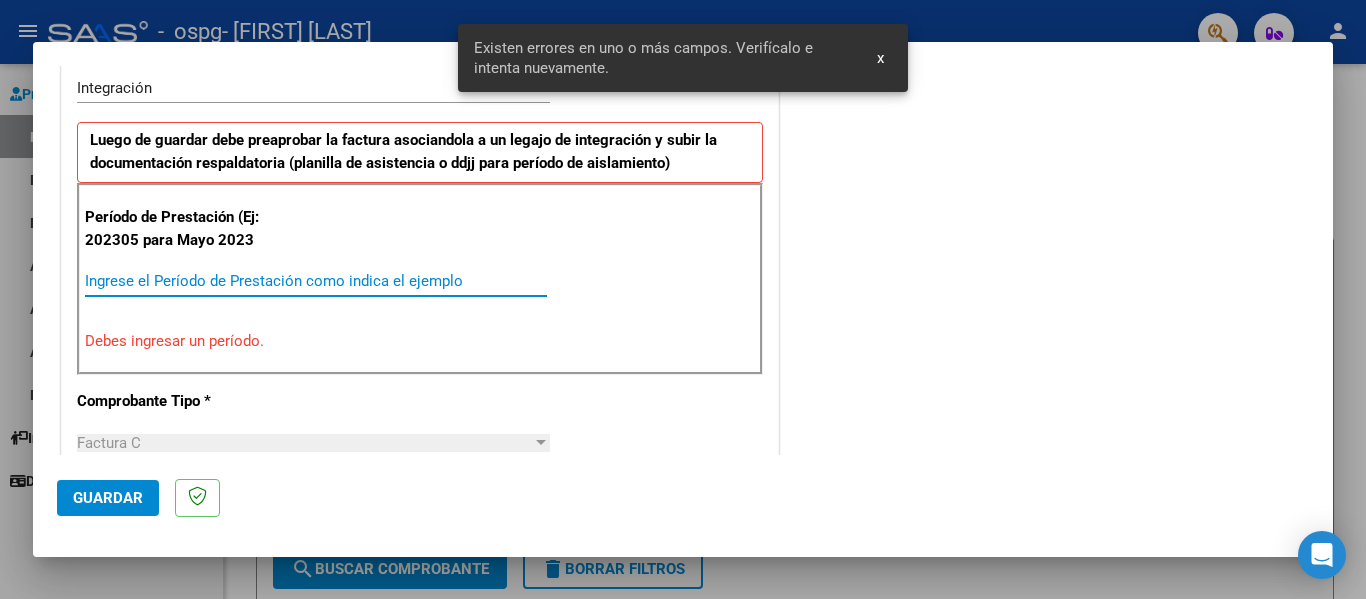 click on "Ingrese el Período de Prestación como indica el ejemplo" at bounding box center [316, 281] 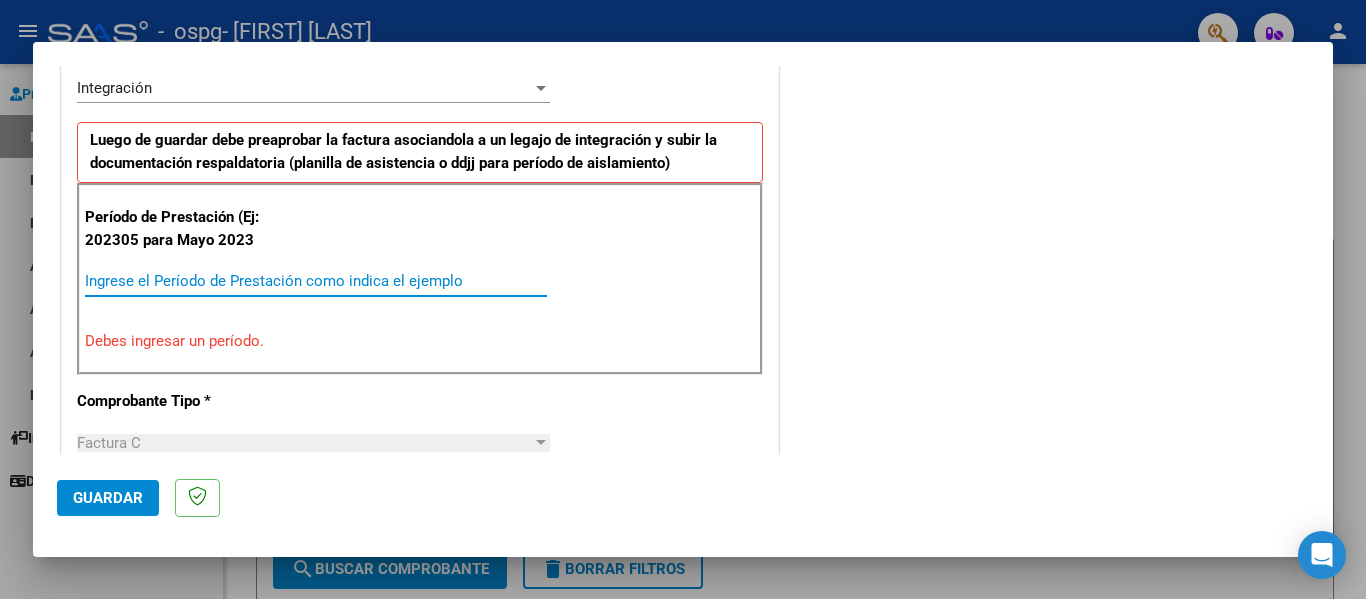 click on "Factura C" at bounding box center [304, 443] 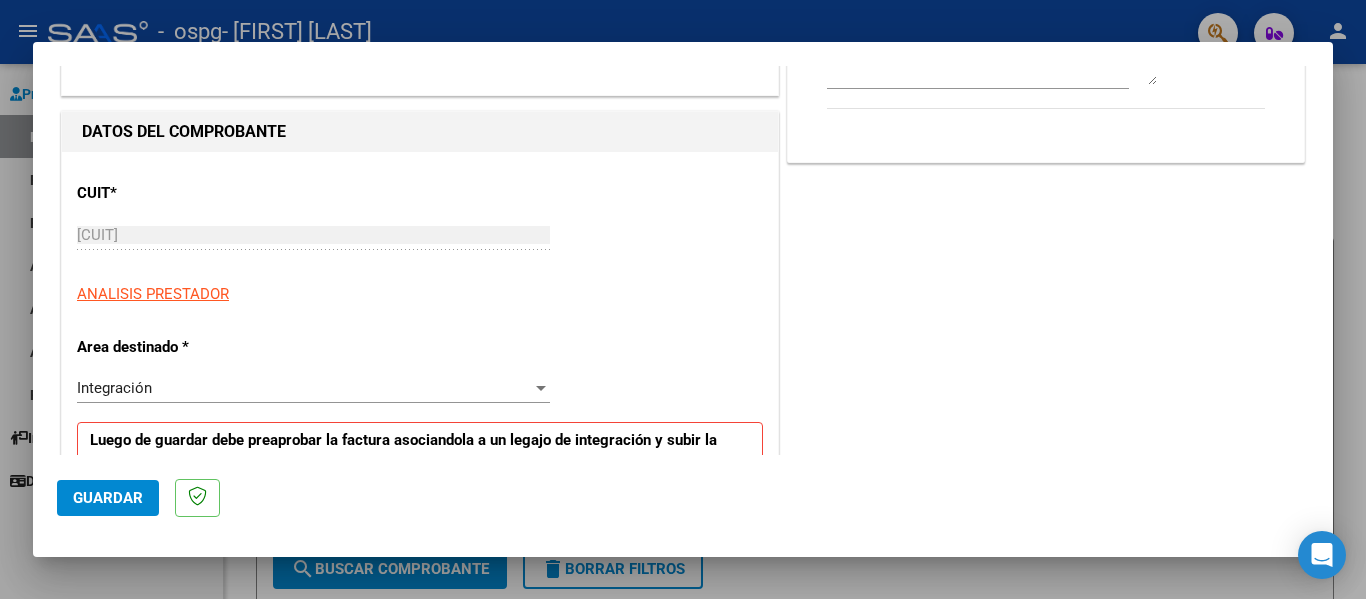 scroll, scrollTop: 53, scrollLeft: 0, axis: vertical 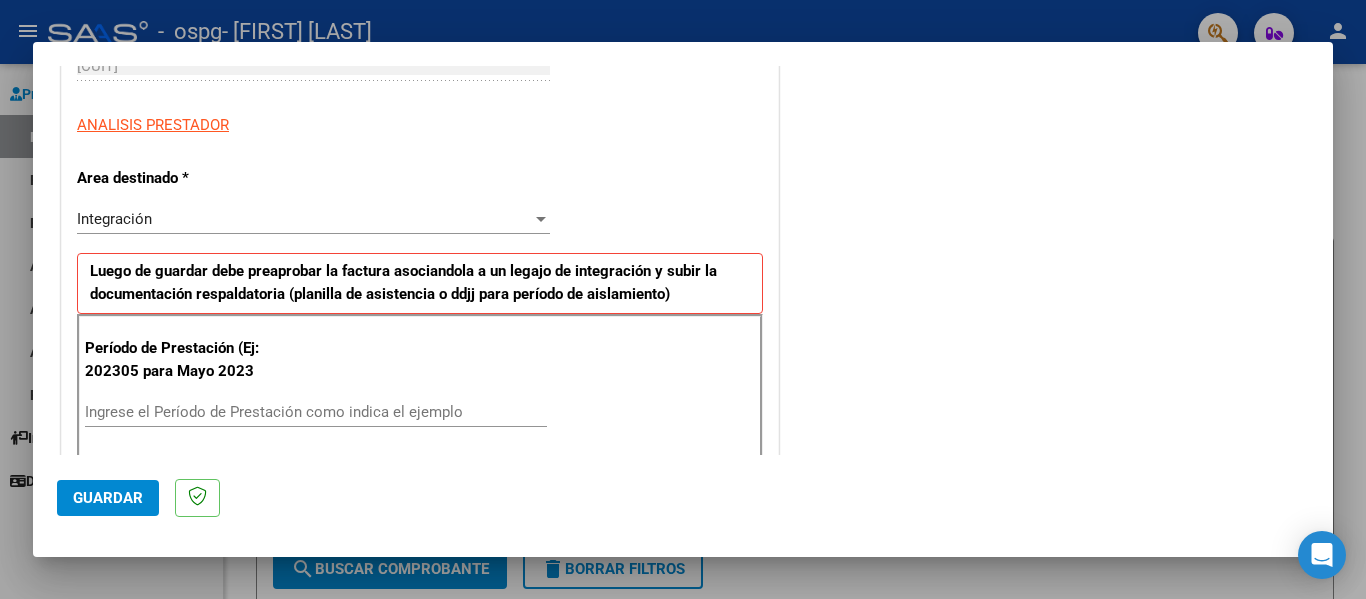 click on "Ingrese el Período de Prestación como indica el ejemplo" at bounding box center [316, 412] 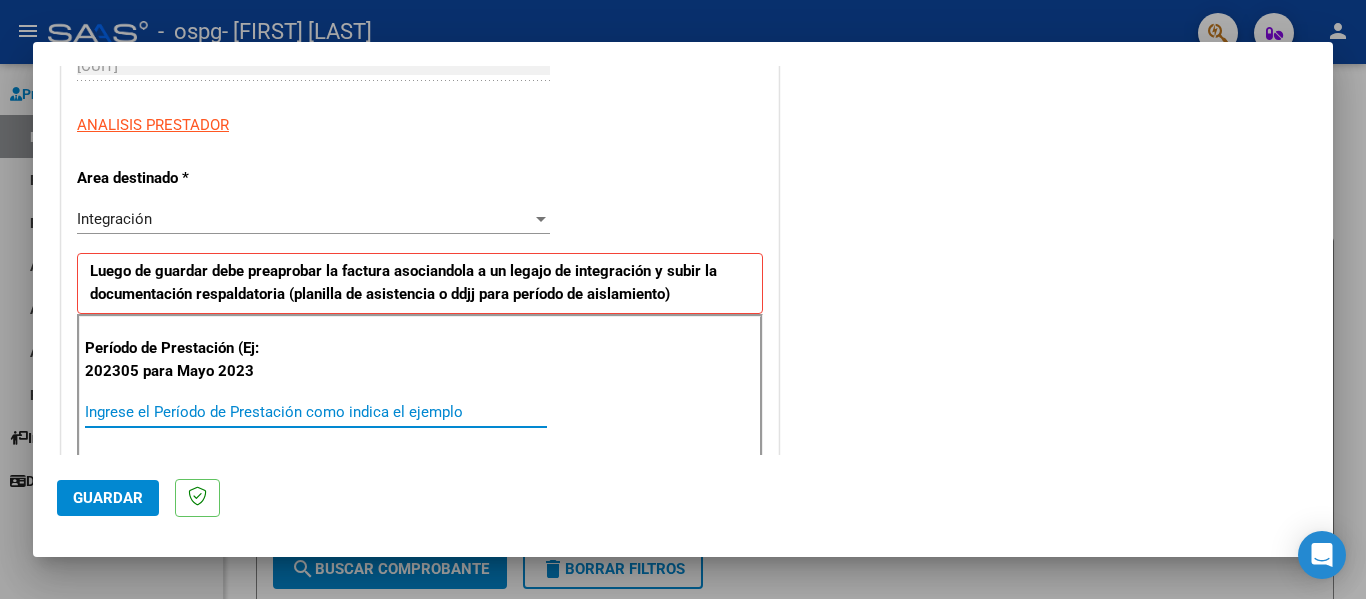 click on "Período de Prestación (Ej: 202305 para Mayo 2023    Ingrese el Período de Prestación como indica el ejemplo   Debes ingresar un período." at bounding box center (420, 410) 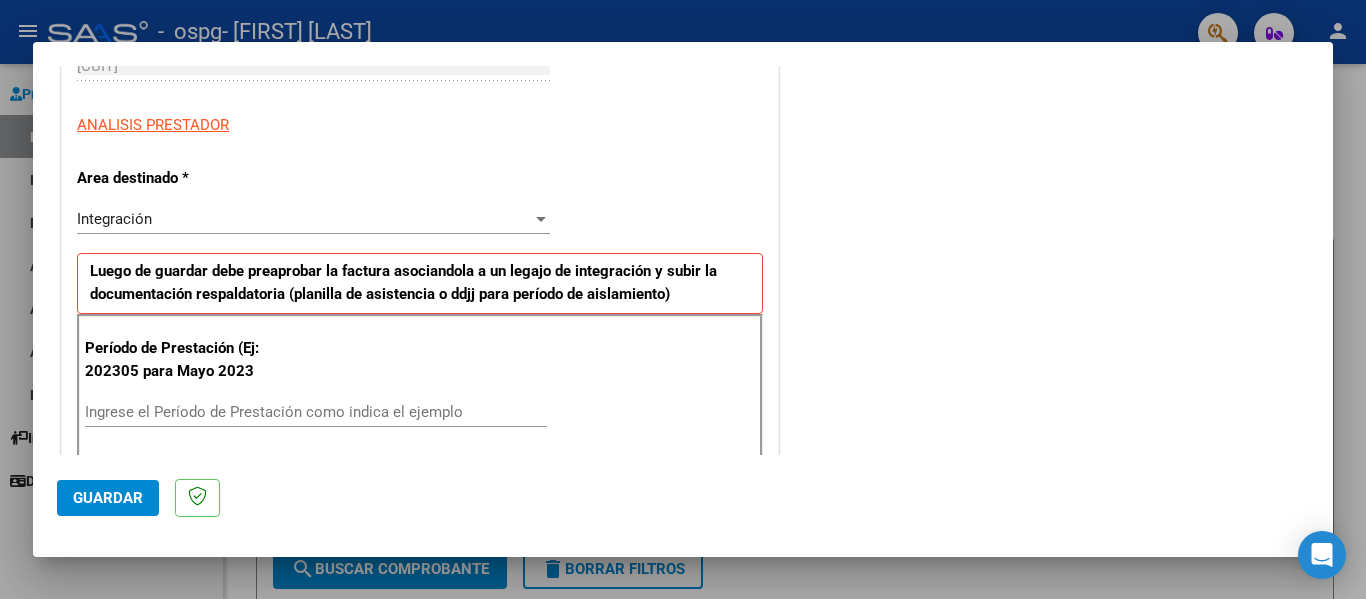 click on "Período de Prestación (Ej: 202305 para Mayo 2023" at bounding box center [185, 359] 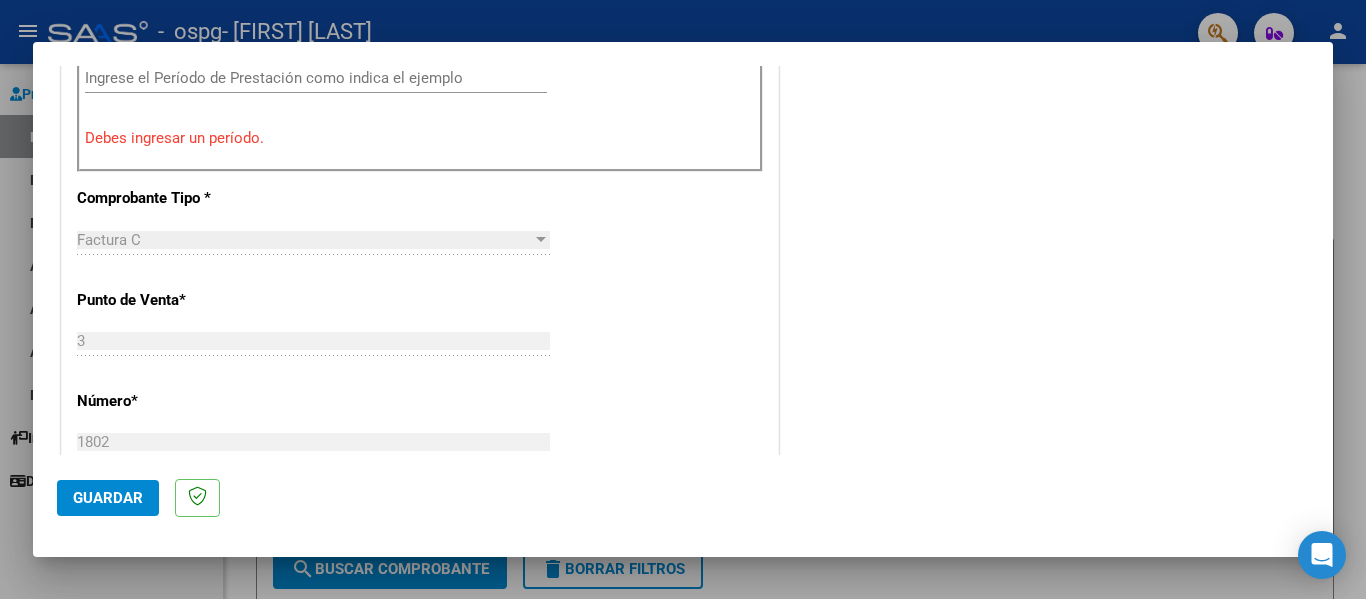 scroll, scrollTop: 1000, scrollLeft: 0, axis: vertical 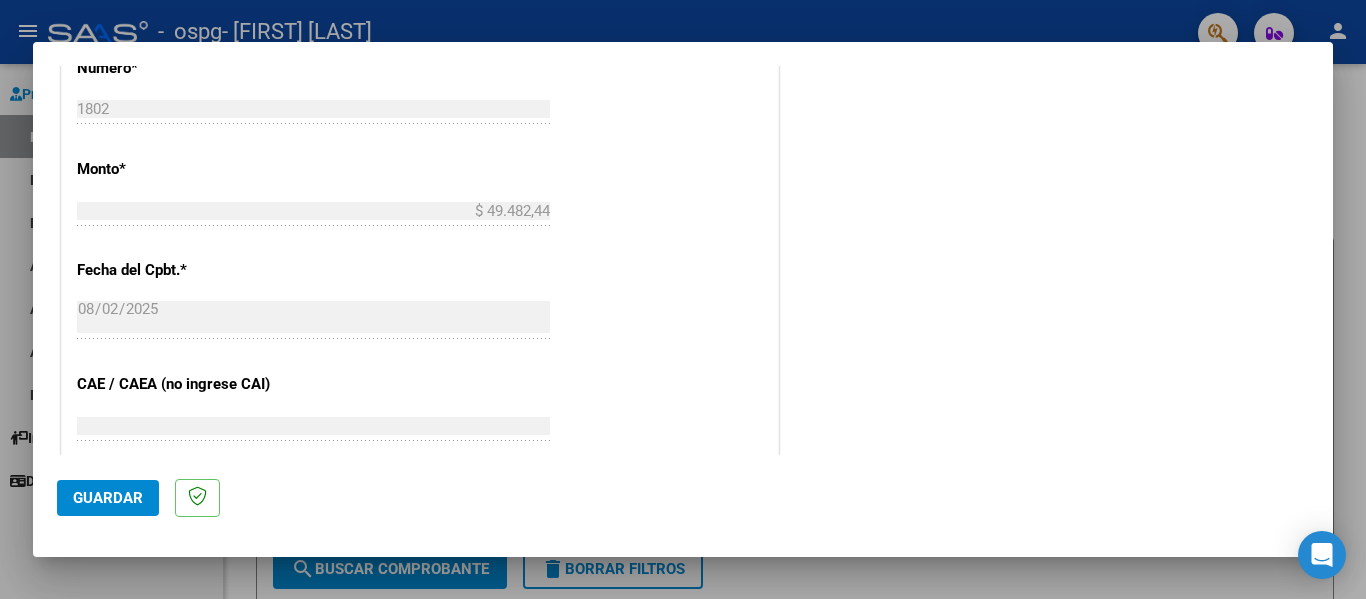 click on "[NUMBER] Ingresar el CAE o CAEA (no ingrese CAI)" 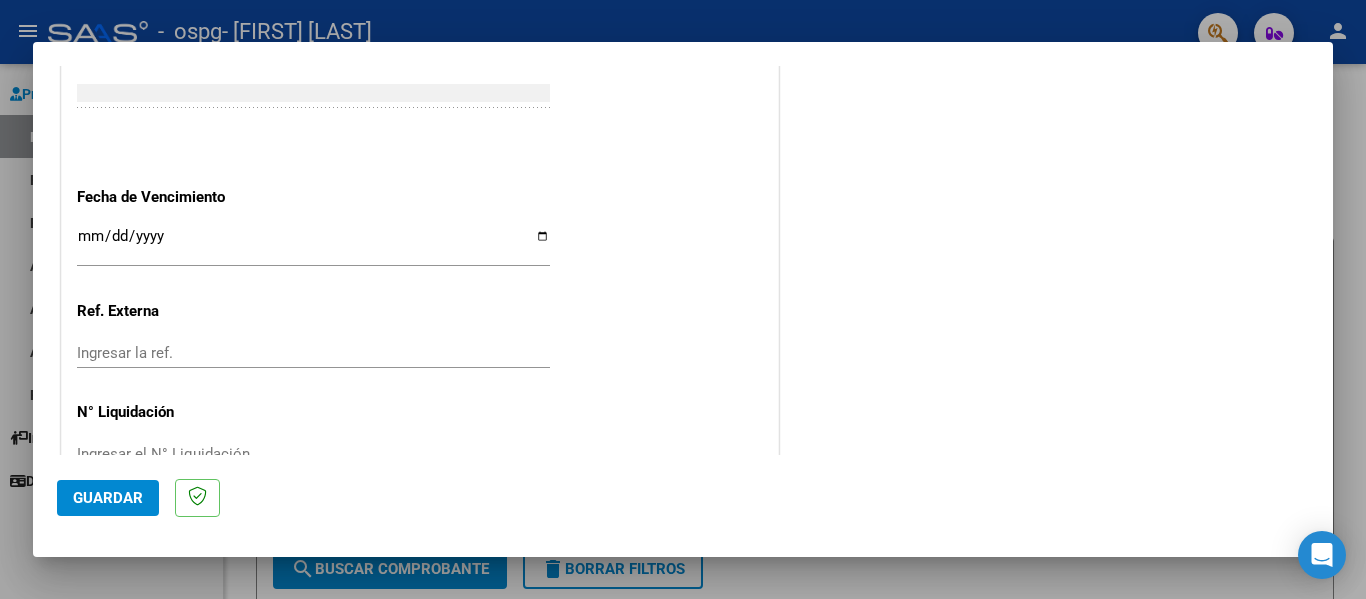 scroll, scrollTop: 1386, scrollLeft: 0, axis: vertical 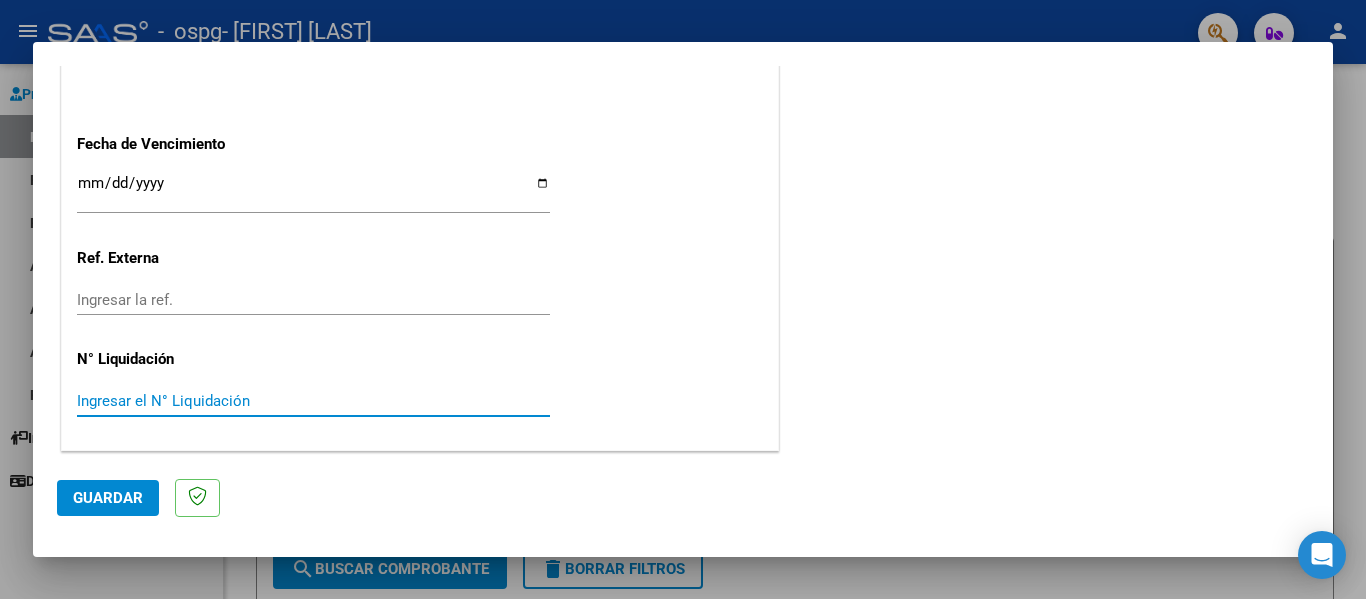 click on "Ingresar el N° Liquidación" at bounding box center [313, 401] 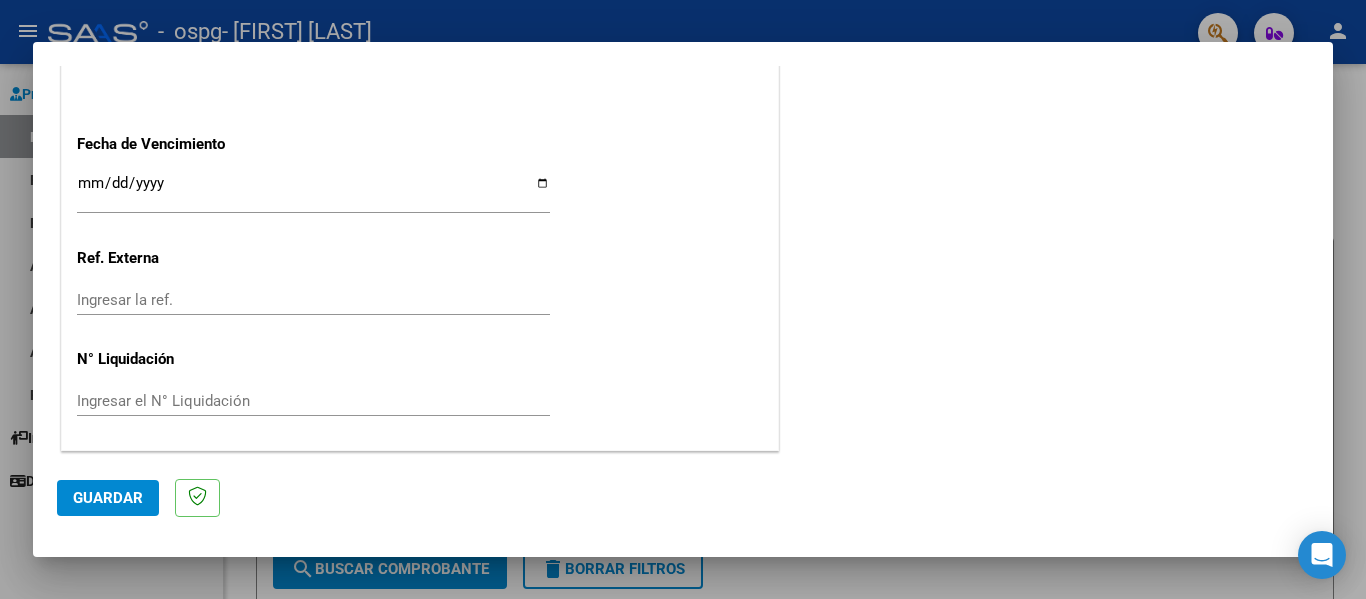 click on "Ingresar la ref." 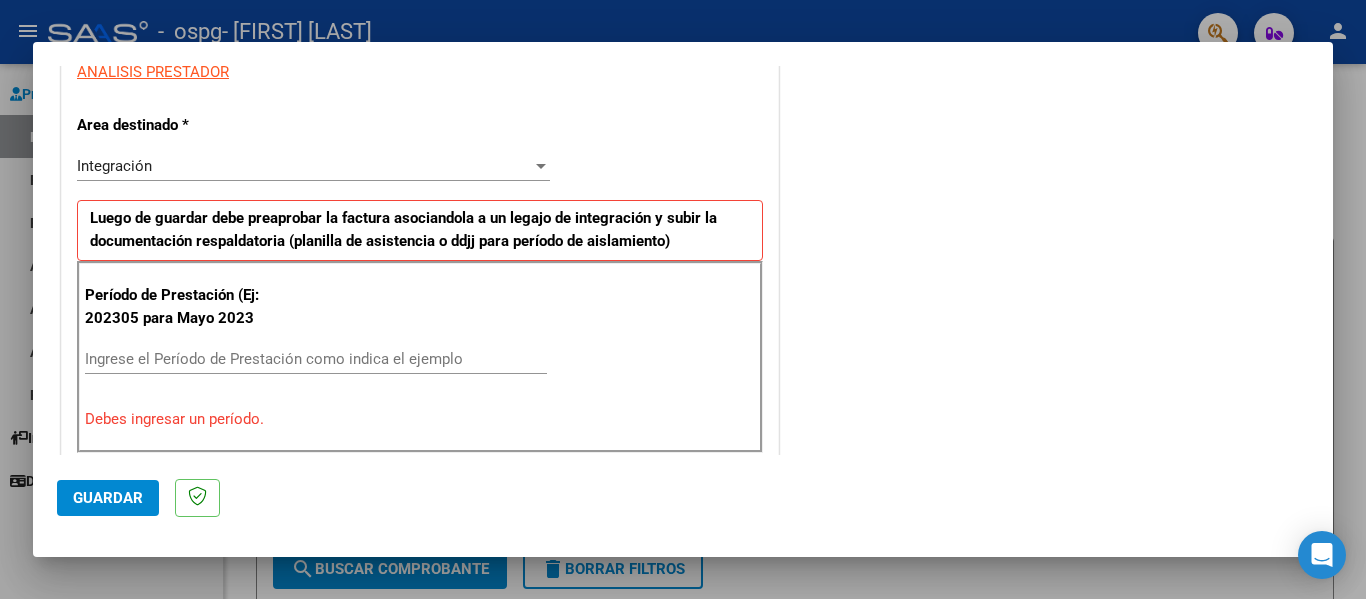 scroll, scrollTop: 53, scrollLeft: 0, axis: vertical 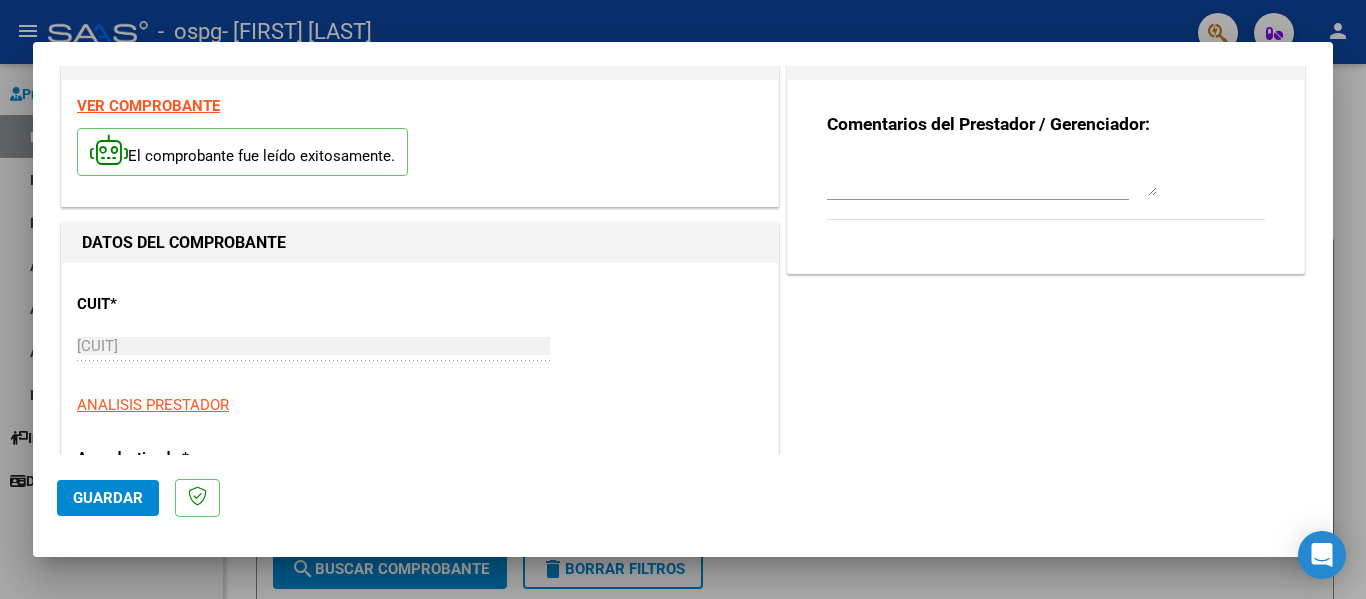 click on "DATOS DEL COMPROBANTE" at bounding box center (420, 243) 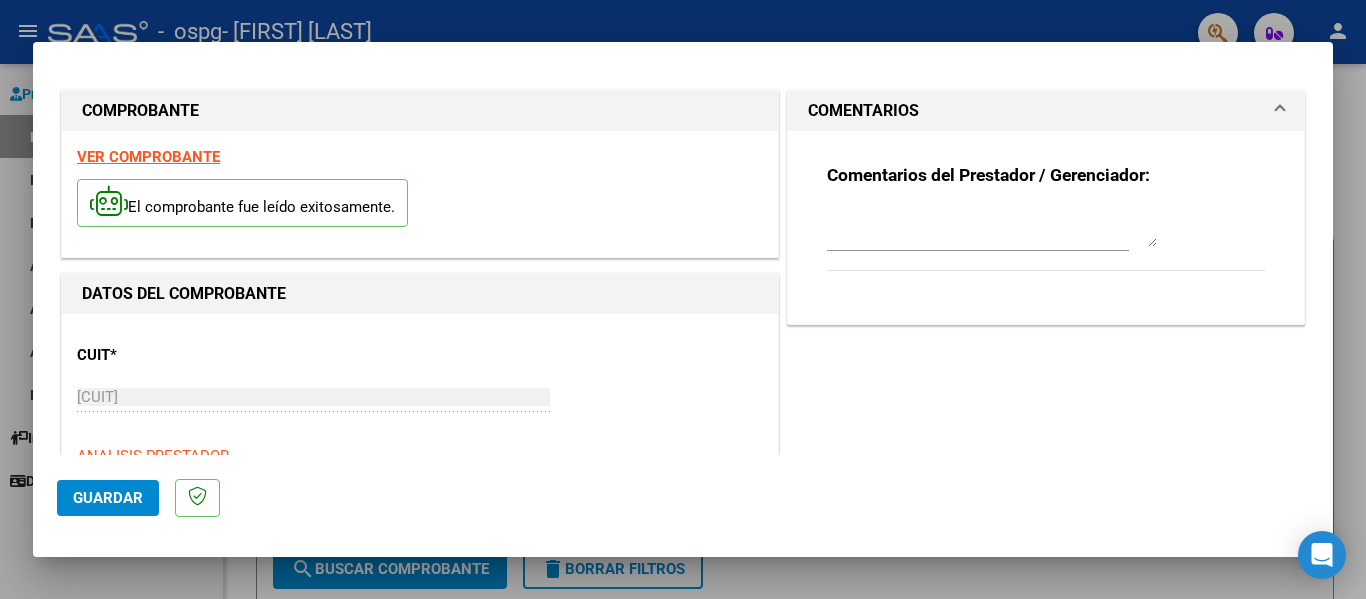 scroll, scrollTop: 0, scrollLeft: 0, axis: both 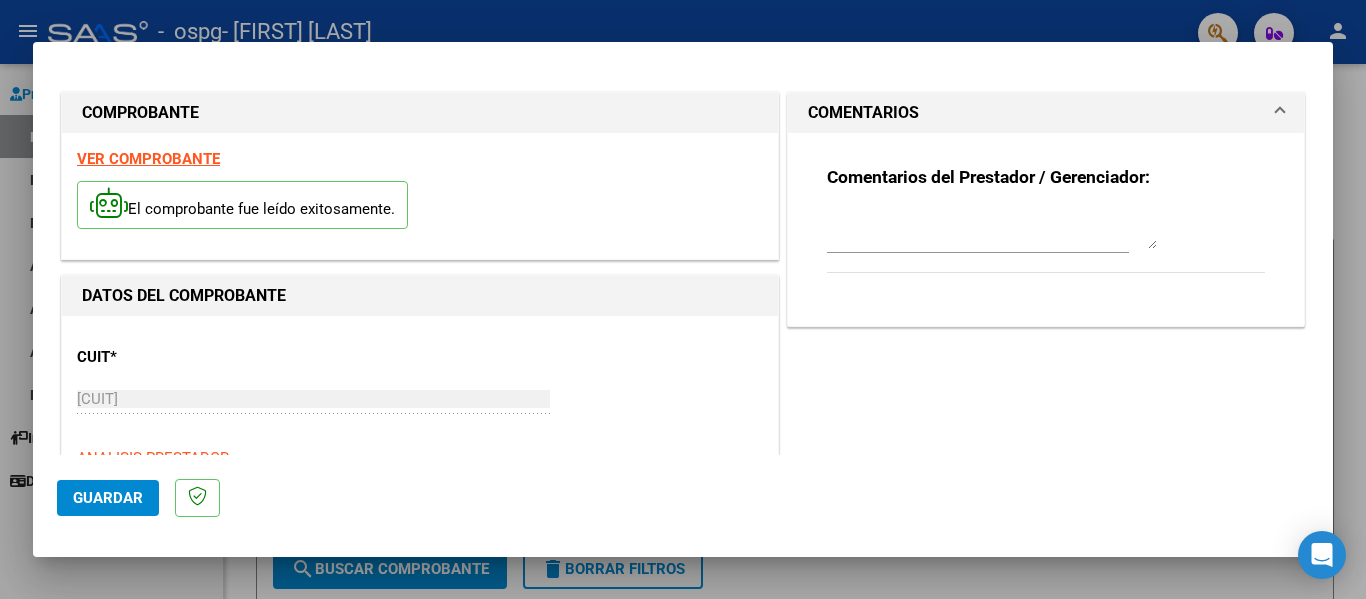 click on "CUIT  *   [CUIT] Ingresar CUIT  ANALISIS PRESTADOR" at bounding box center [420, 400] 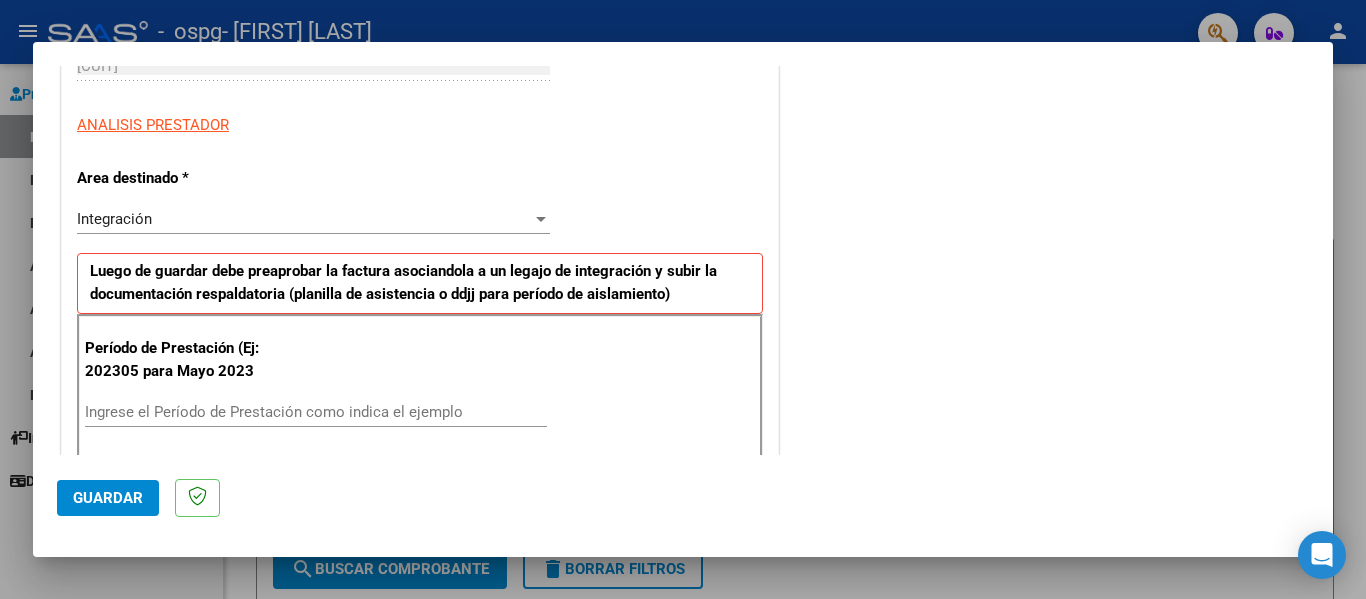 click on "Luego de guardar debe preaprobar la factura asociandola a un legajo de integración y subir la documentación respaldatoria (planilla de asistencia o ddjj para período de aislamiento)" at bounding box center [403, 282] 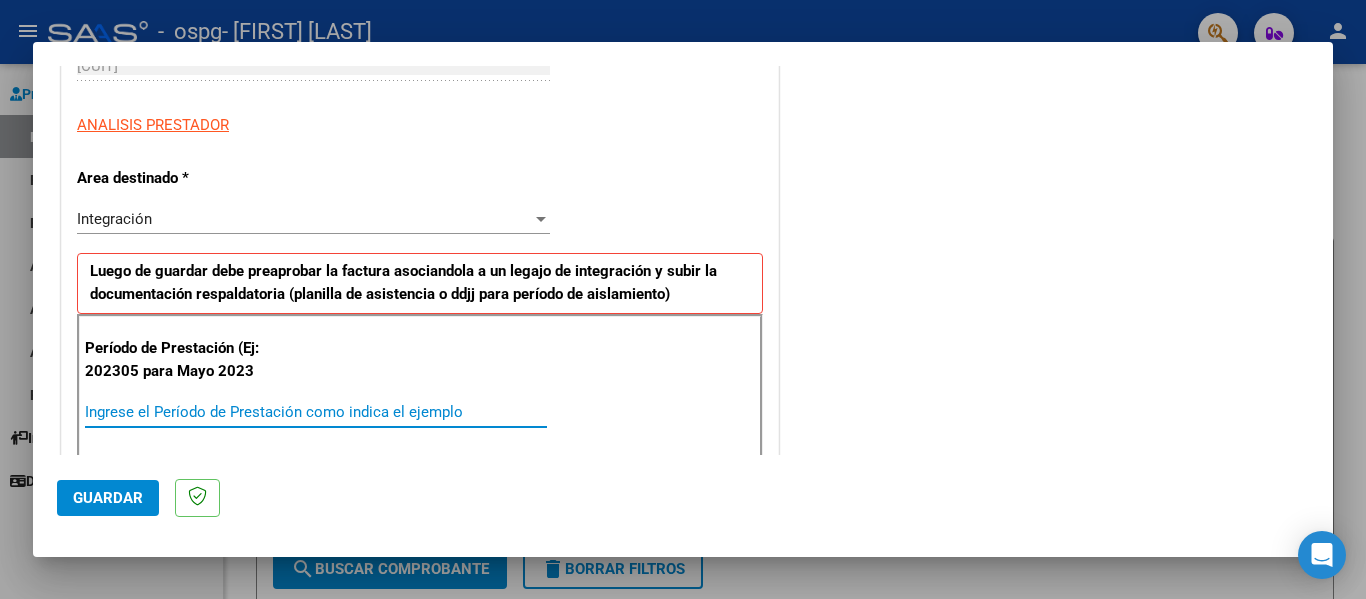 scroll, scrollTop: 667, scrollLeft: 0, axis: vertical 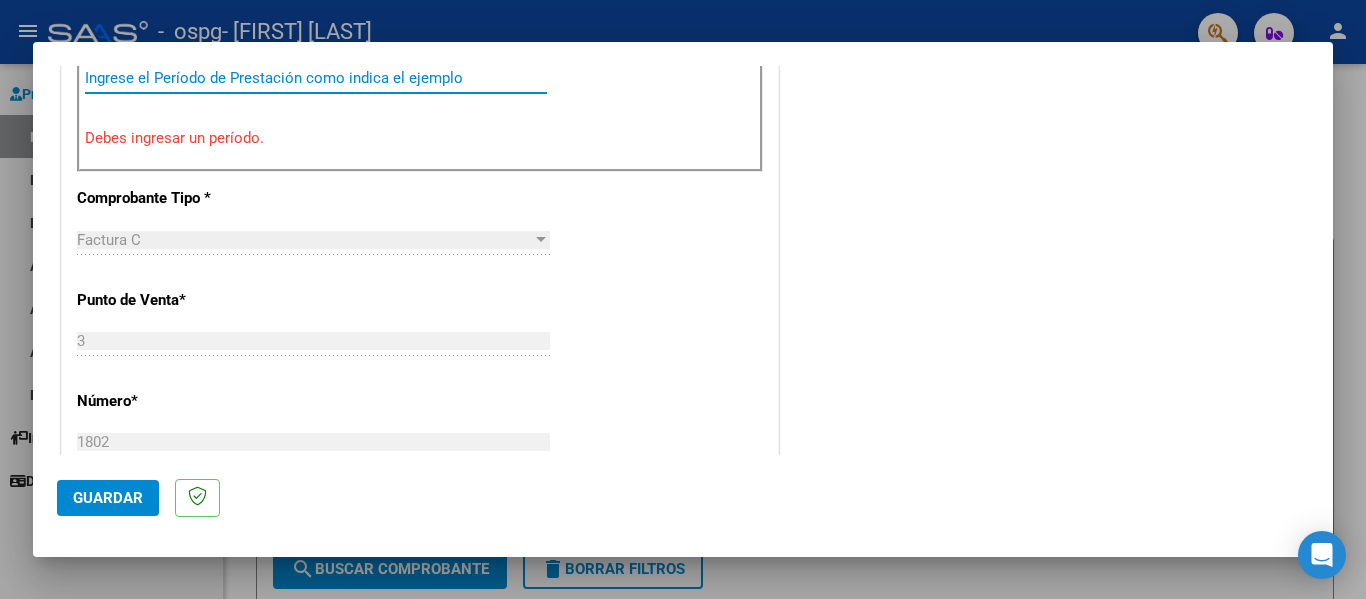 click on "Debes ingresar un período." at bounding box center (420, 138) 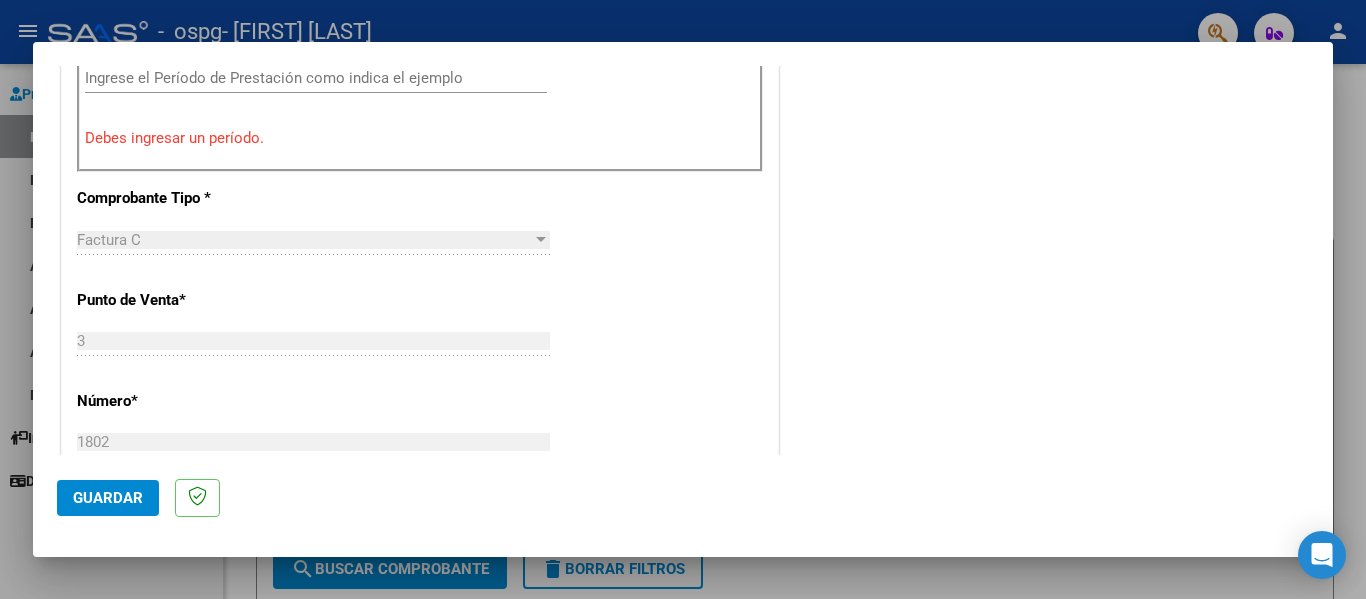 click on "Debes ingresar un período." at bounding box center (420, 138) 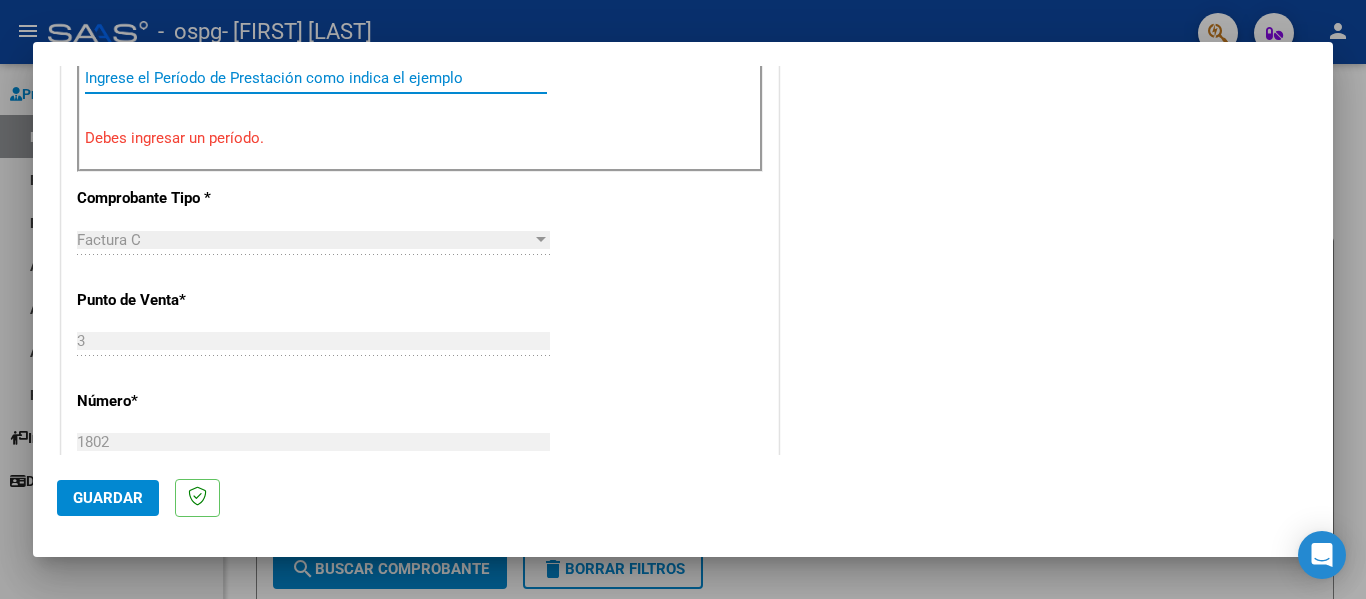 drag, startPoint x: 470, startPoint y: 69, endPoint x: 128, endPoint y: 83, distance: 342.28644 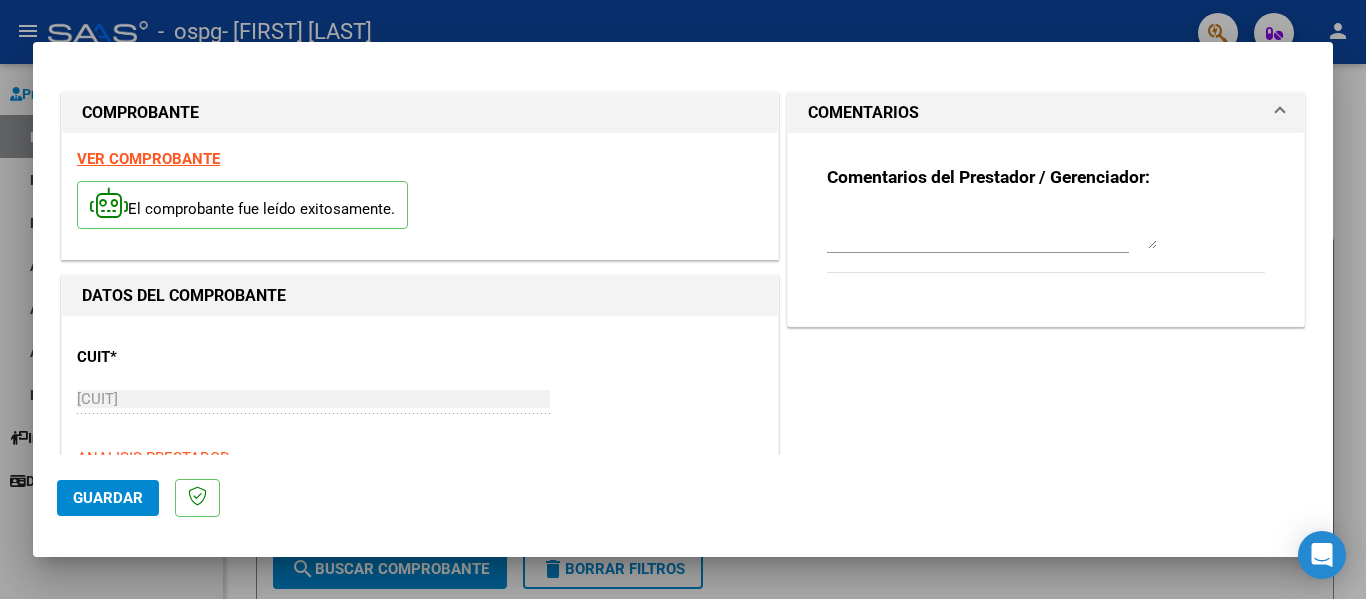 click on "DATOS DEL COMPROBANTE" at bounding box center [184, 295] 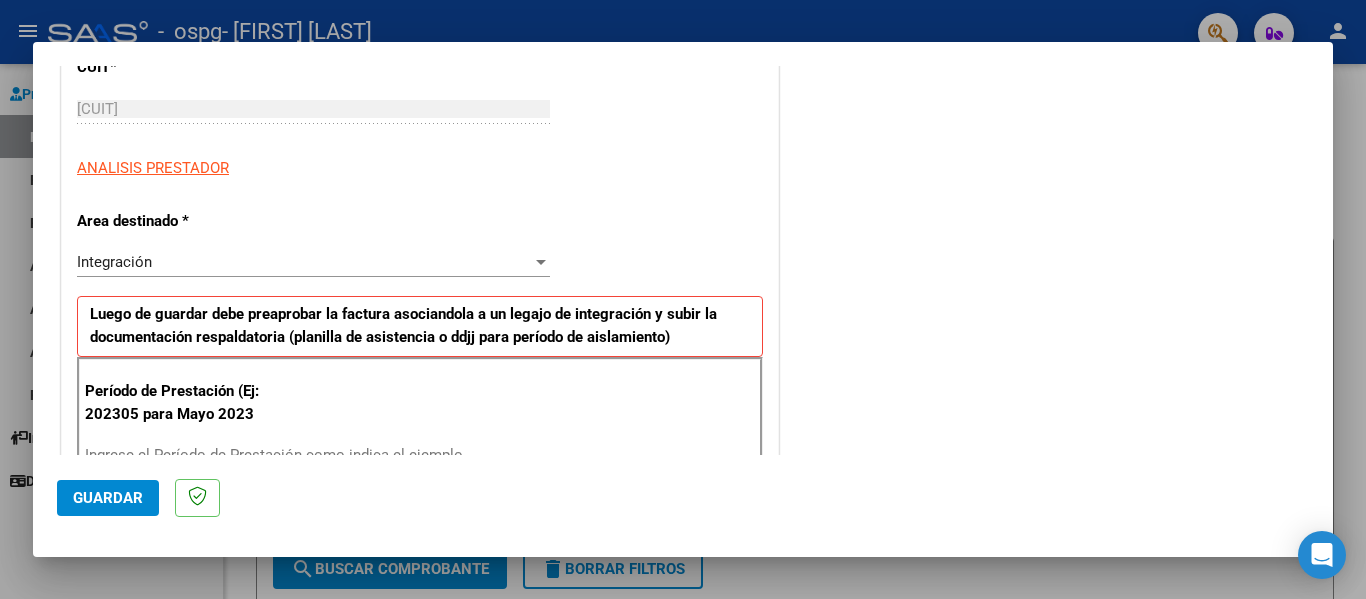 scroll, scrollTop: 53, scrollLeft: 0, axis: vertical 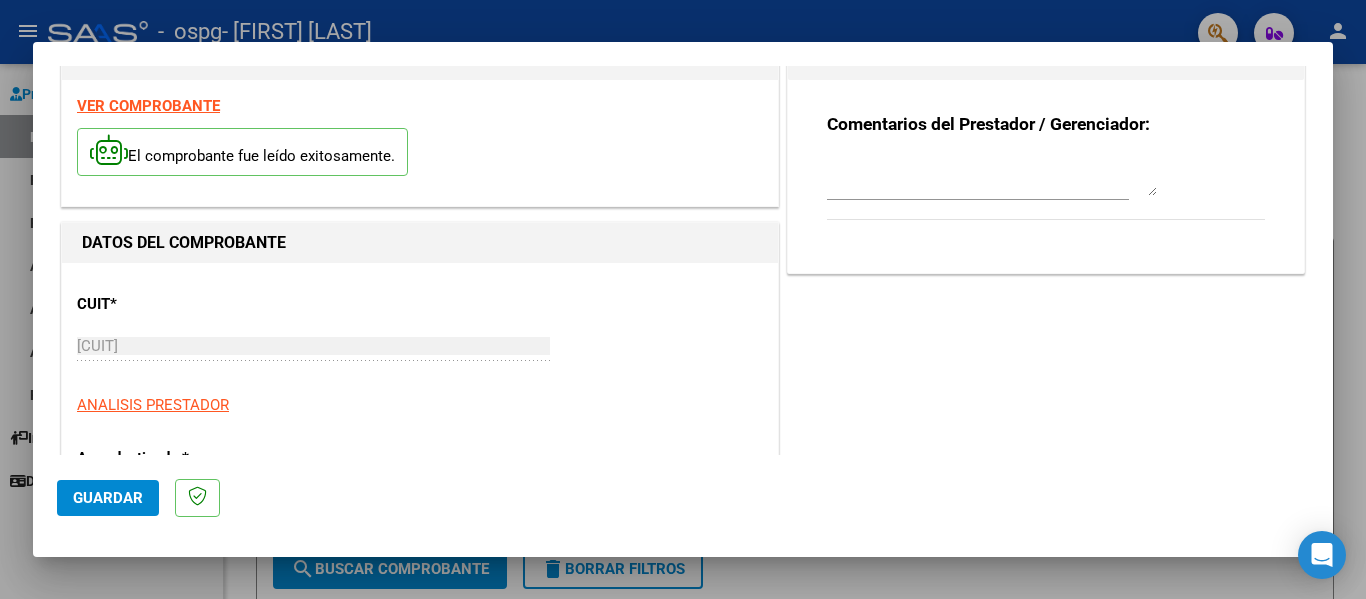click on "DATOS DEL COMPROBANTE" at bounding box center (184, 242) 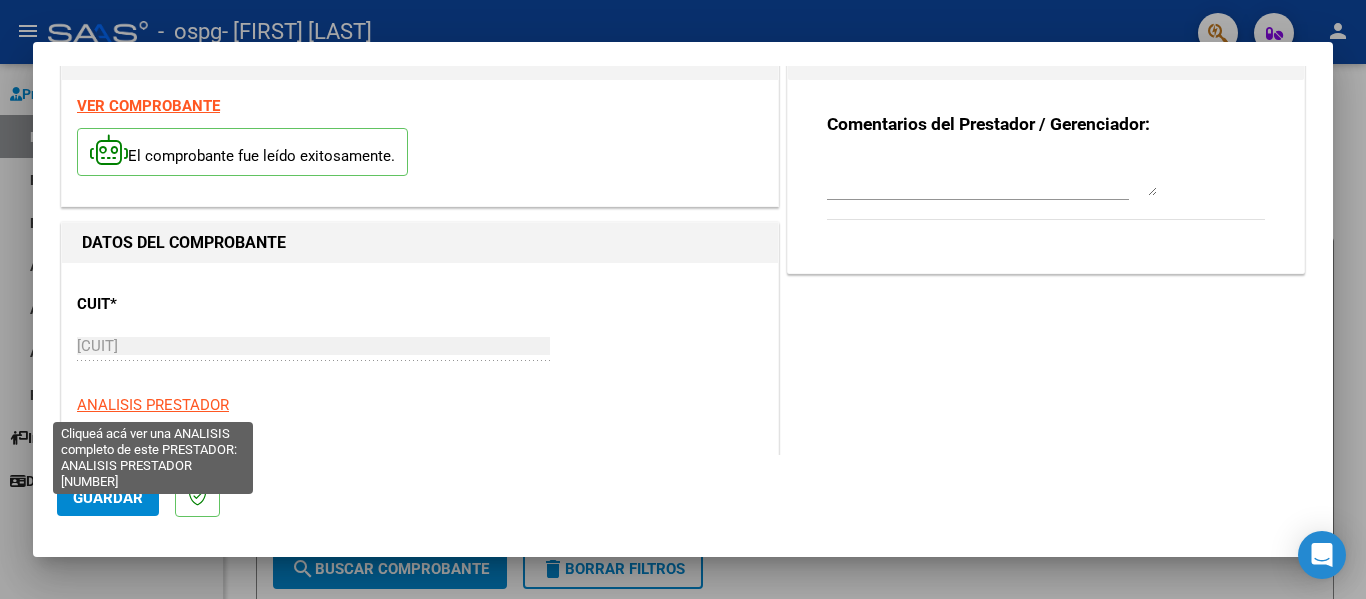 click on "ANALISIS PRESTADOR" at bounding box center [153, 405] 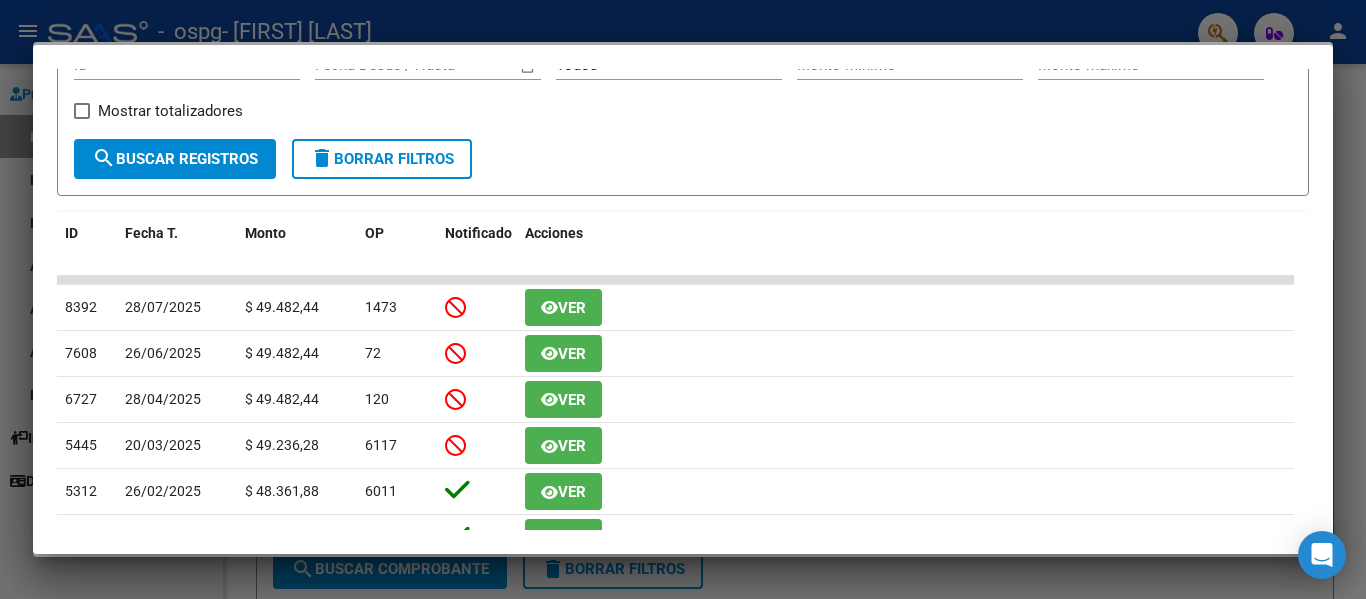 scroll, scrollTop: 0, scrollLeft: 0, axis: both 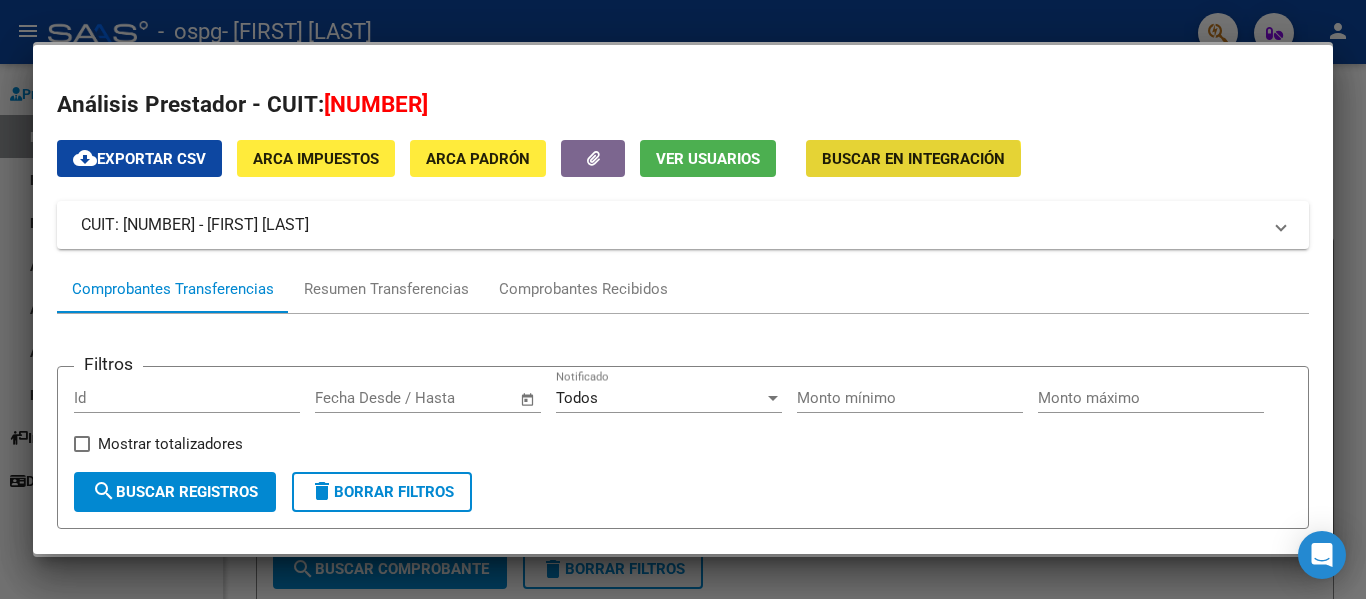 click on "Buscar en Integración" 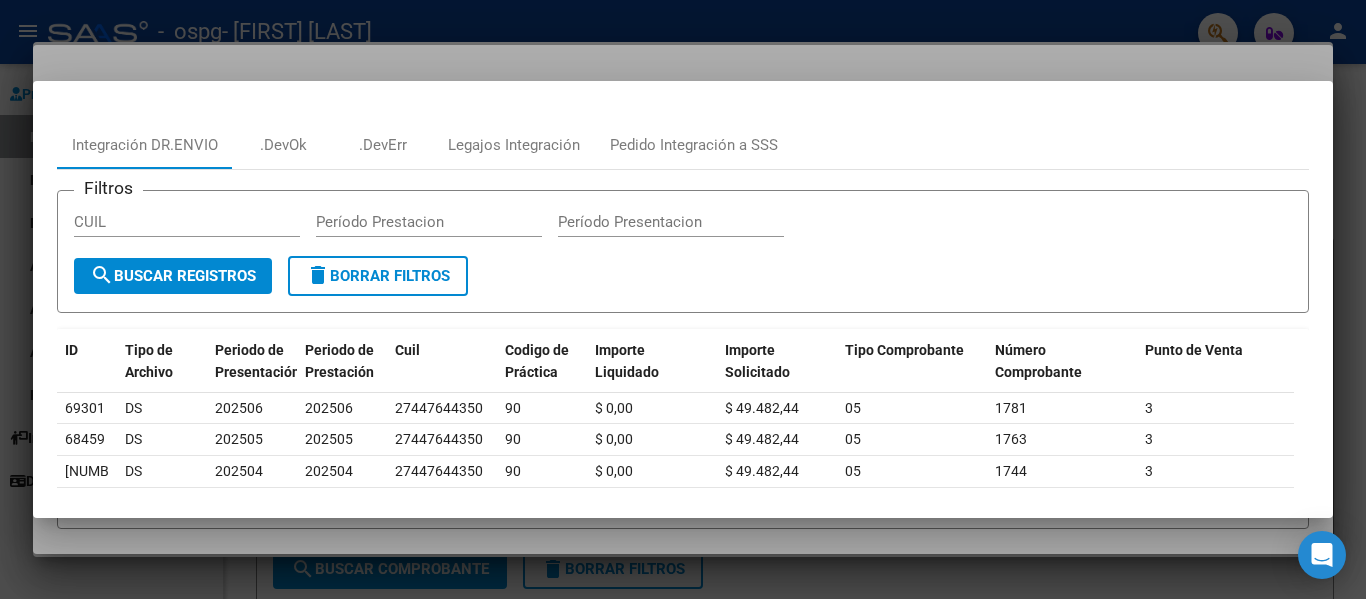 click at bounding box center (683, 299) 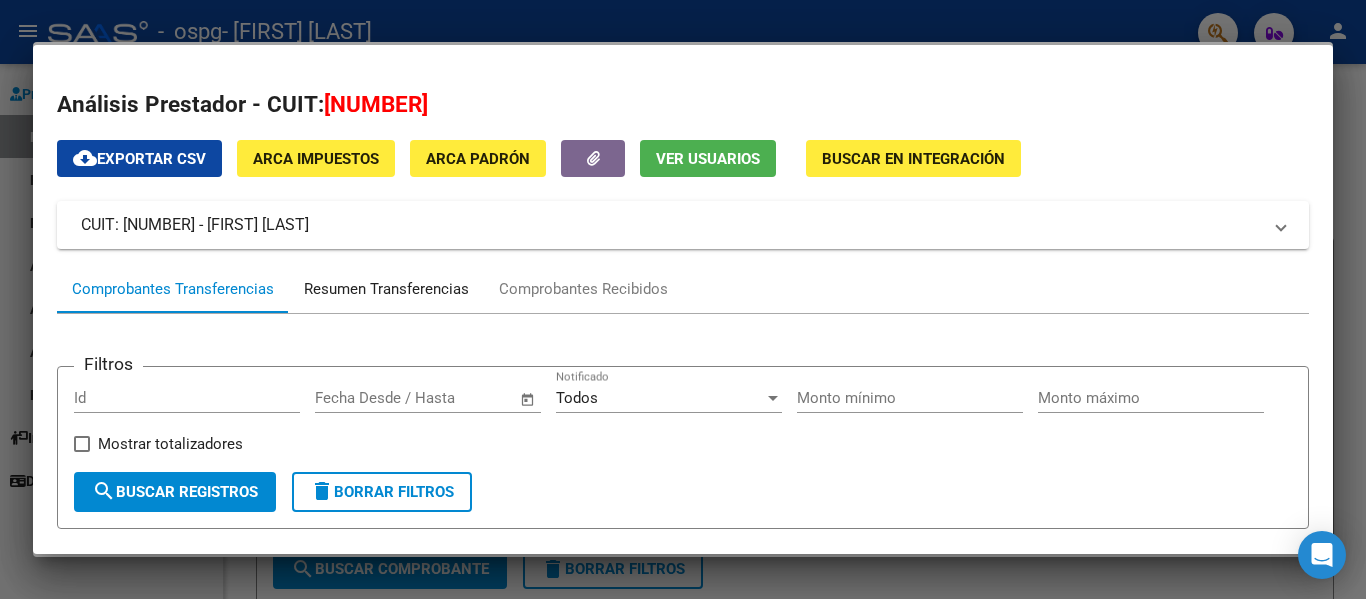 click on "Resumen Transferencias" at bounding box center (386, 289) 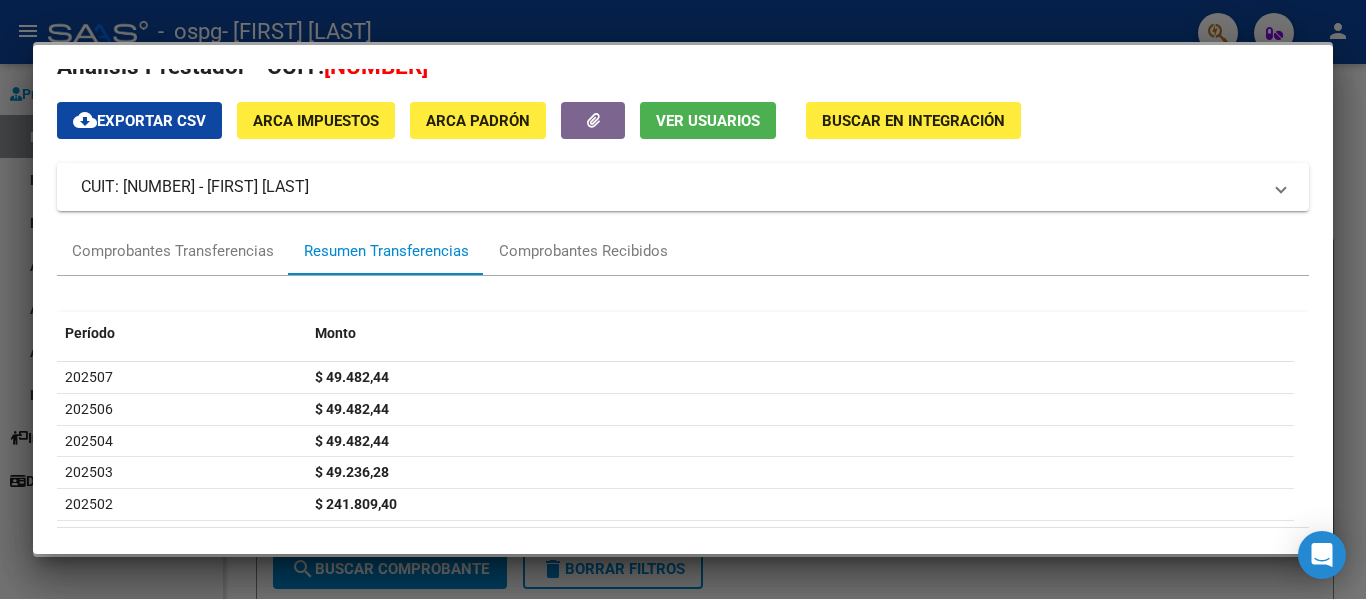 scroll, scrollTop: 0, scrollLeft: 0, axis: both 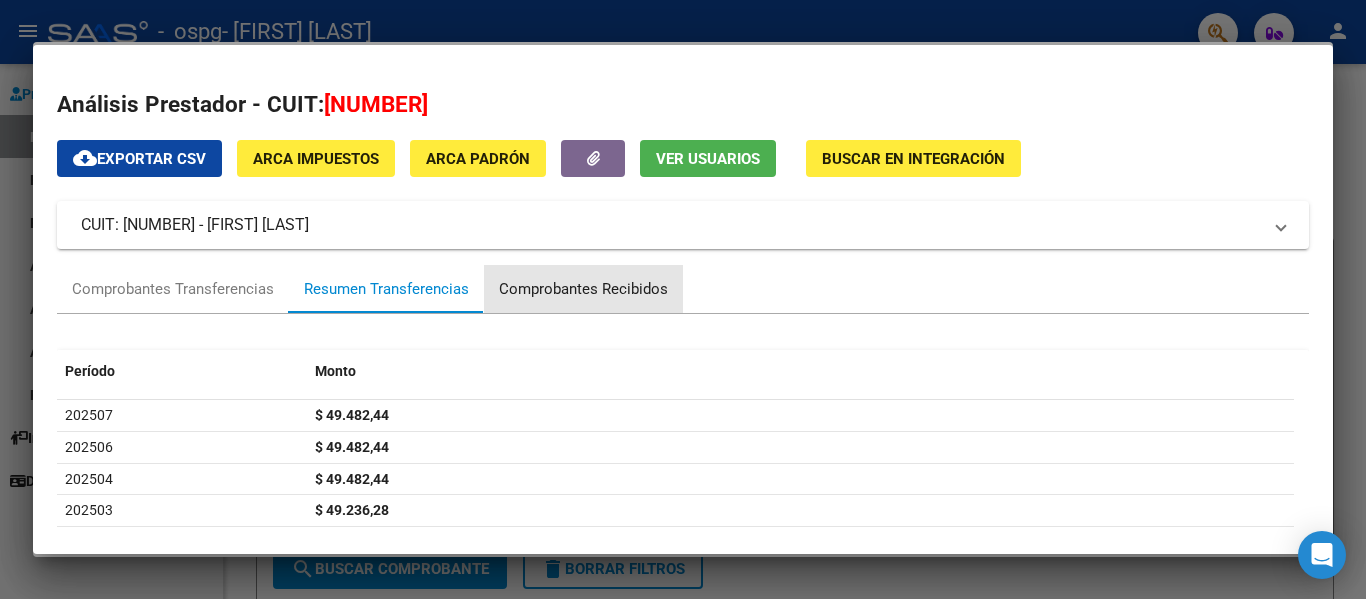 click on "Comprobantes Recibidos" at bounding box center [583, 289] 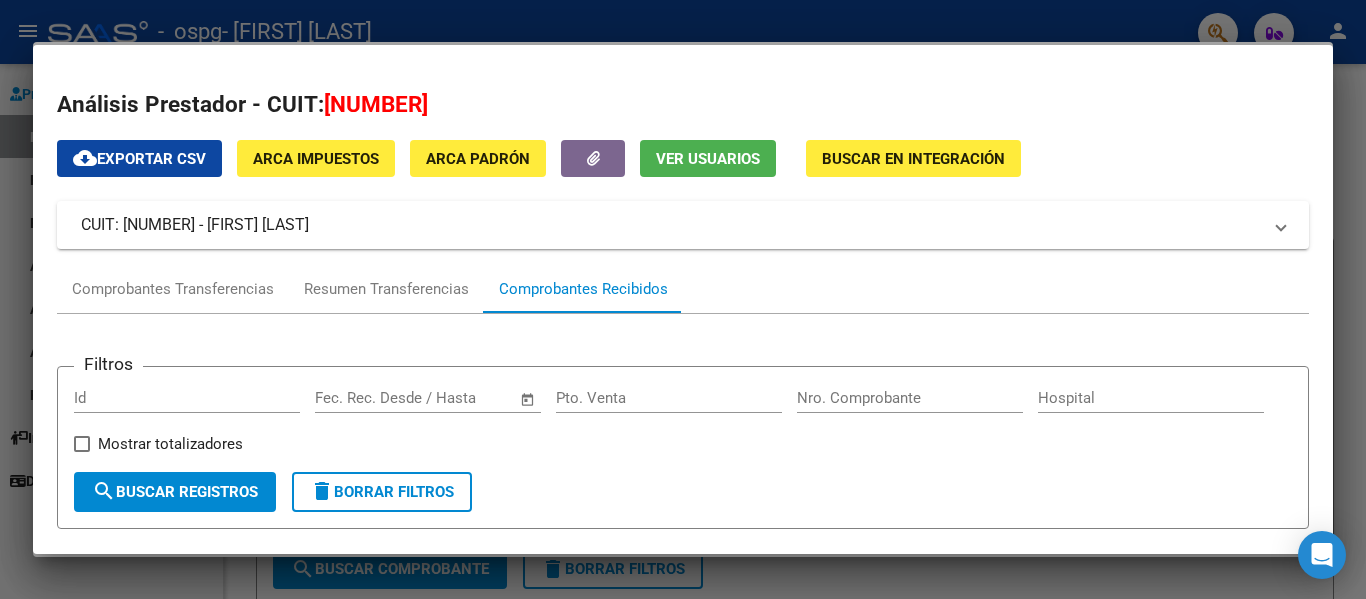 click on "cloud_download  Exportar CSV" at bounding box center [139, 159] 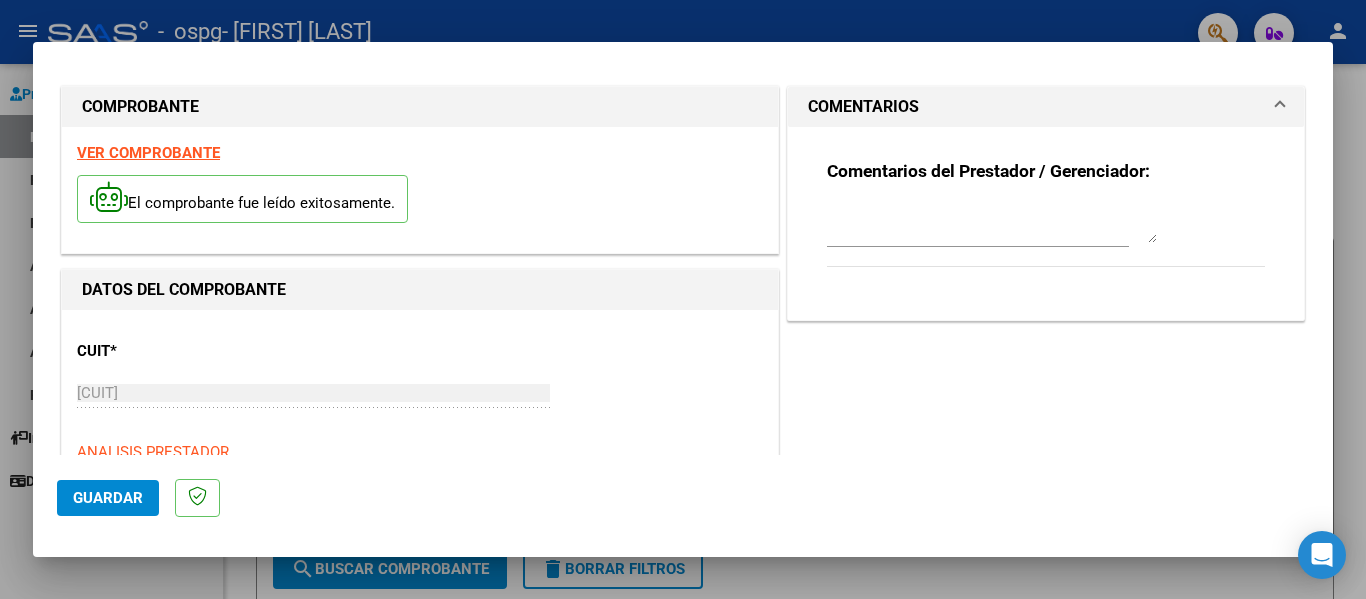 scroll, scrollTop: 0, scrollLeft: 0, axis: both 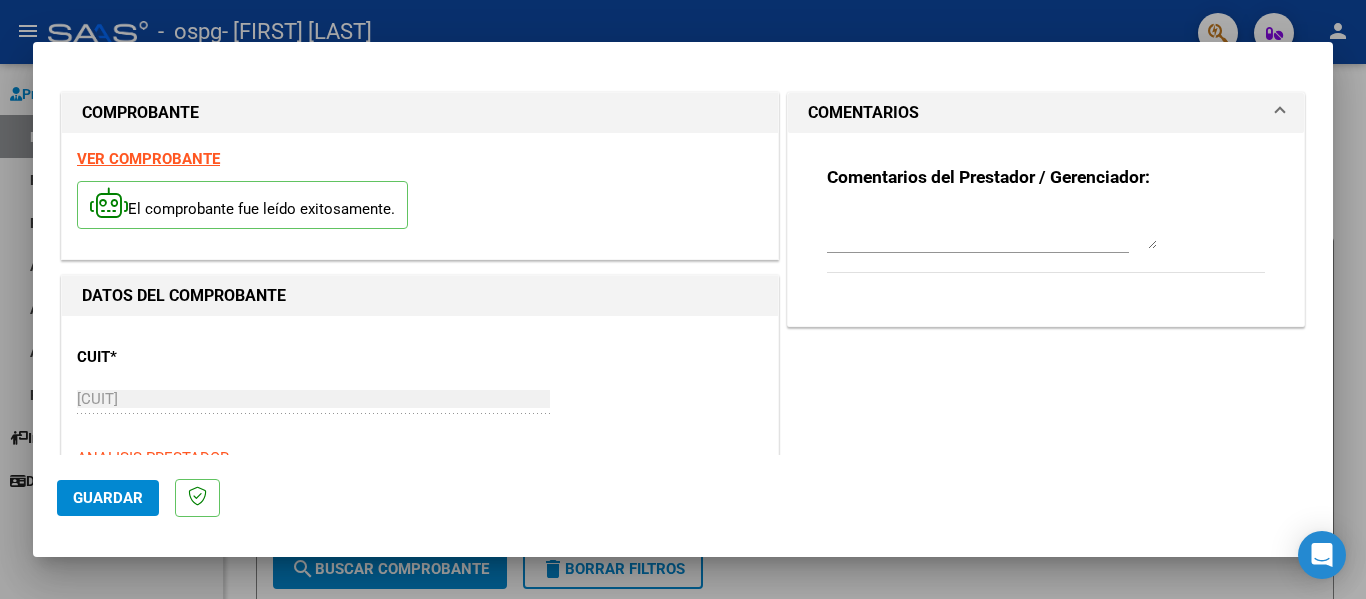 click on "VER COMPROBANTE" at bounding box center (148, 159) 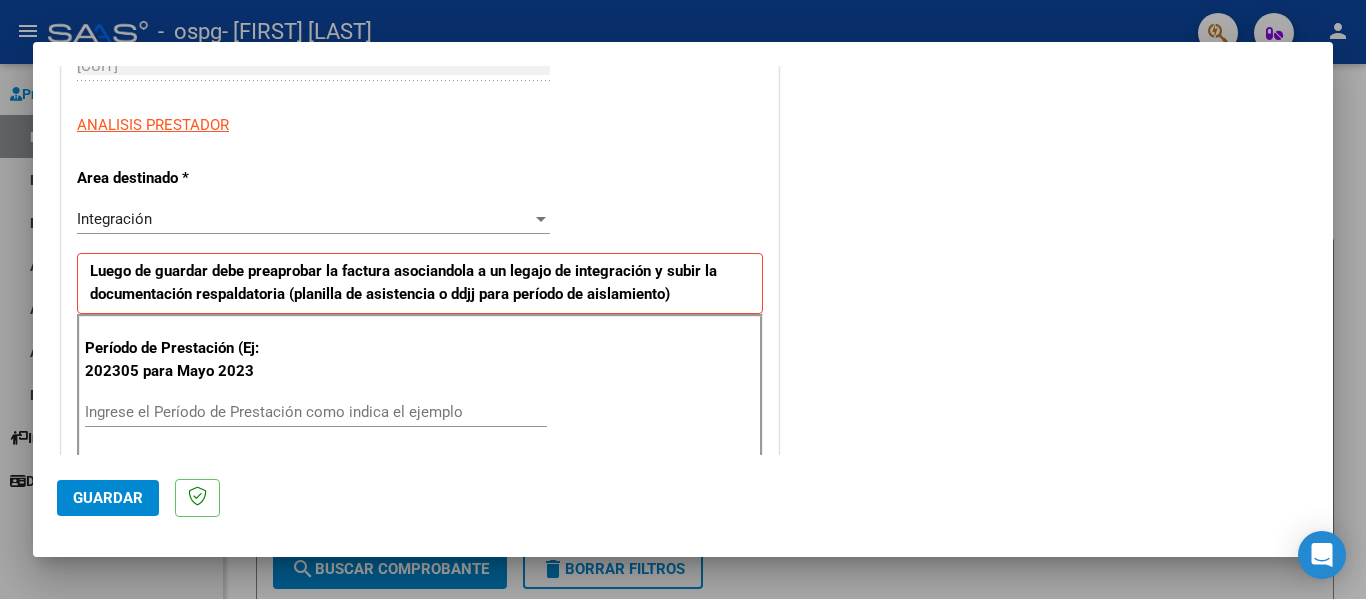 click on "Período de Prestación (Ej: 202305 para Mayo 2023" at bounding box center (185, 359) 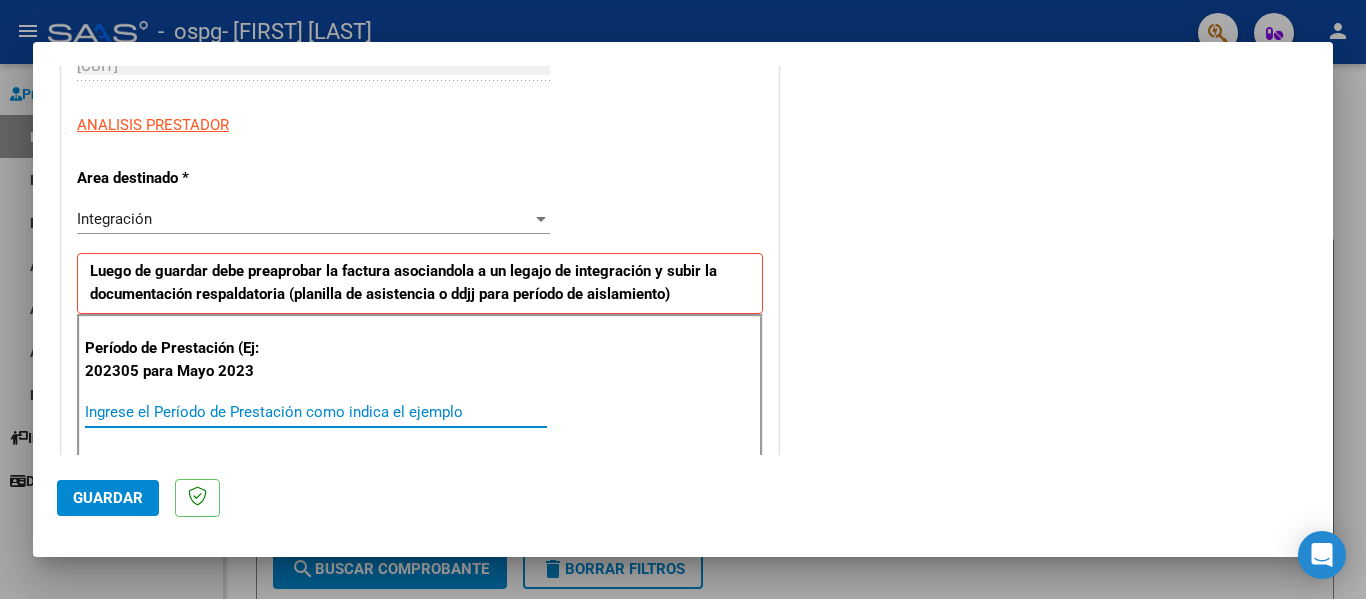 click on "Ingrese el Período de Prestación como indica el ejemplo" at bounding box center (316, 412) 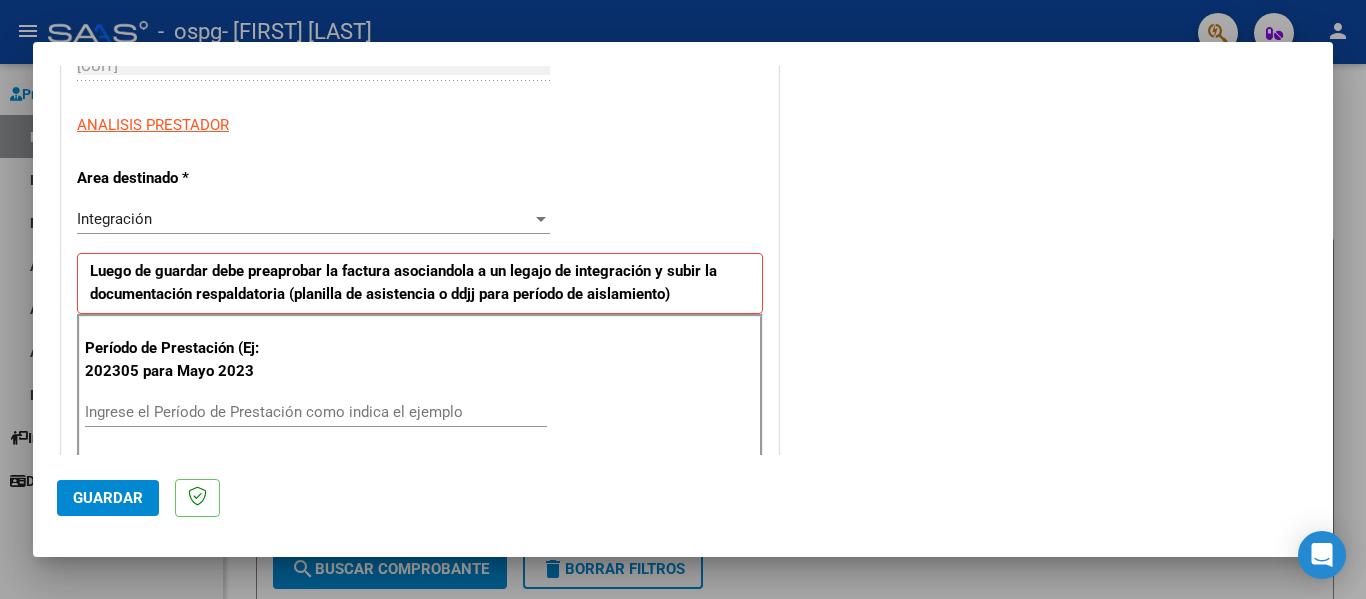 scroll, scrollTop: 667, scrollLeft: 0, axis: vertical 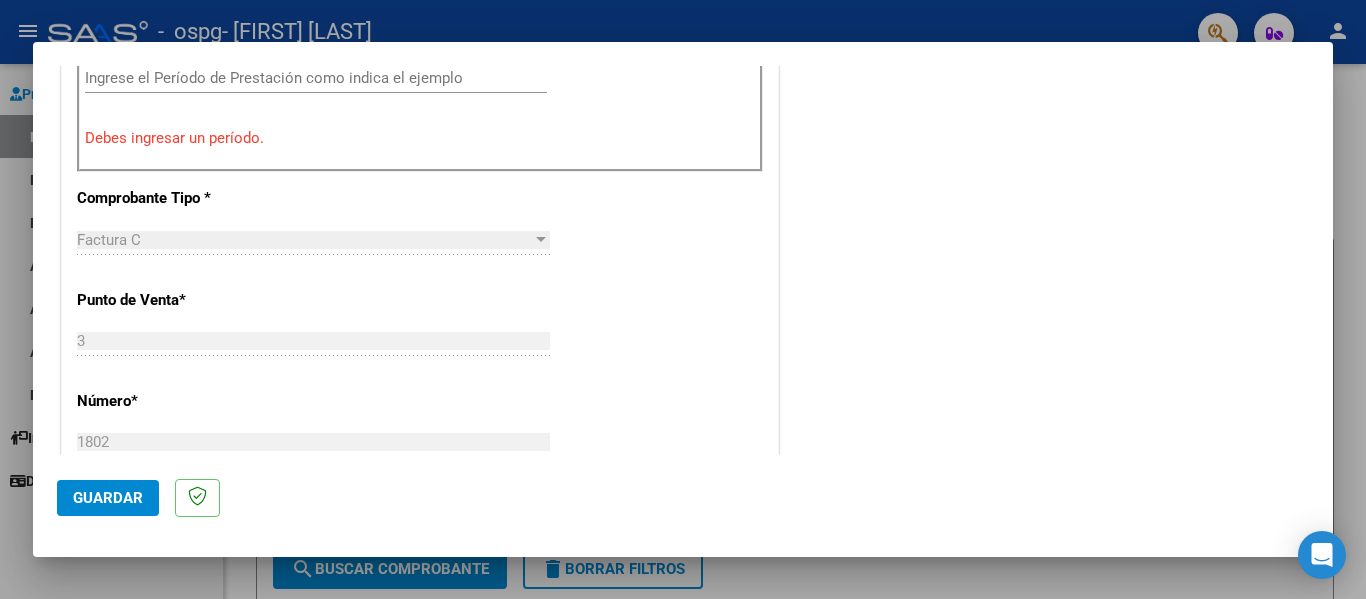 click on "Debes ingresar un período." at bounding box center (420, 138) 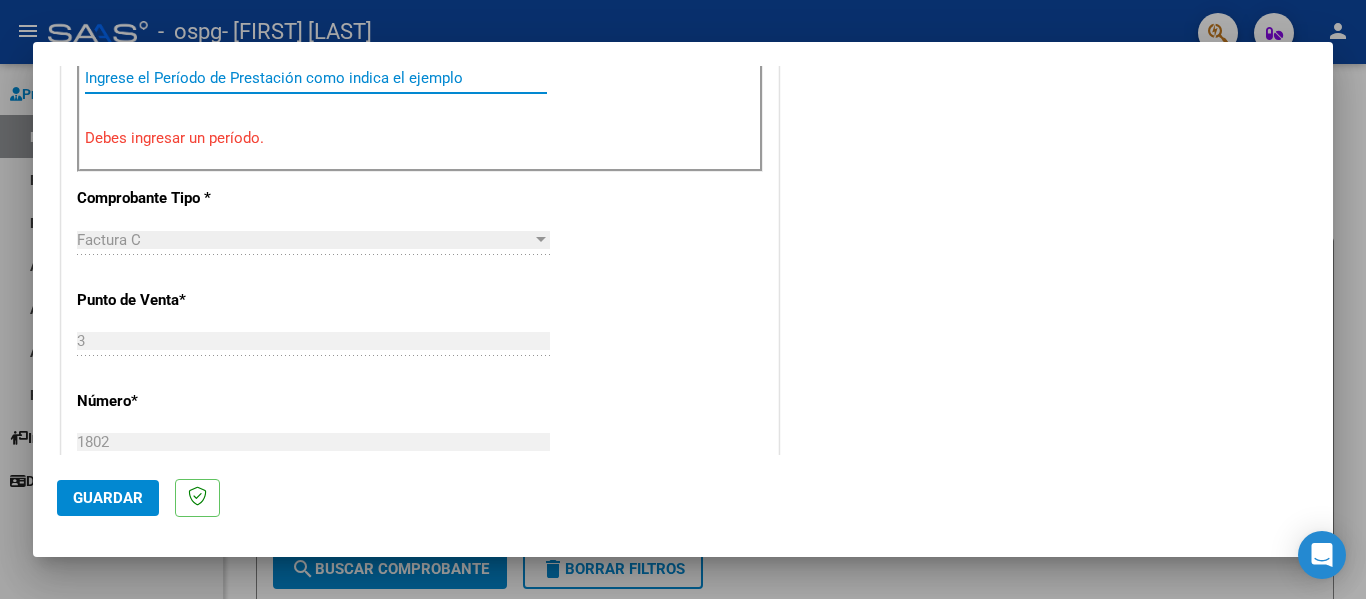 click on "Ingrese el Período de Prestación como indica el ejemplo" at bounding box center (316, 78) 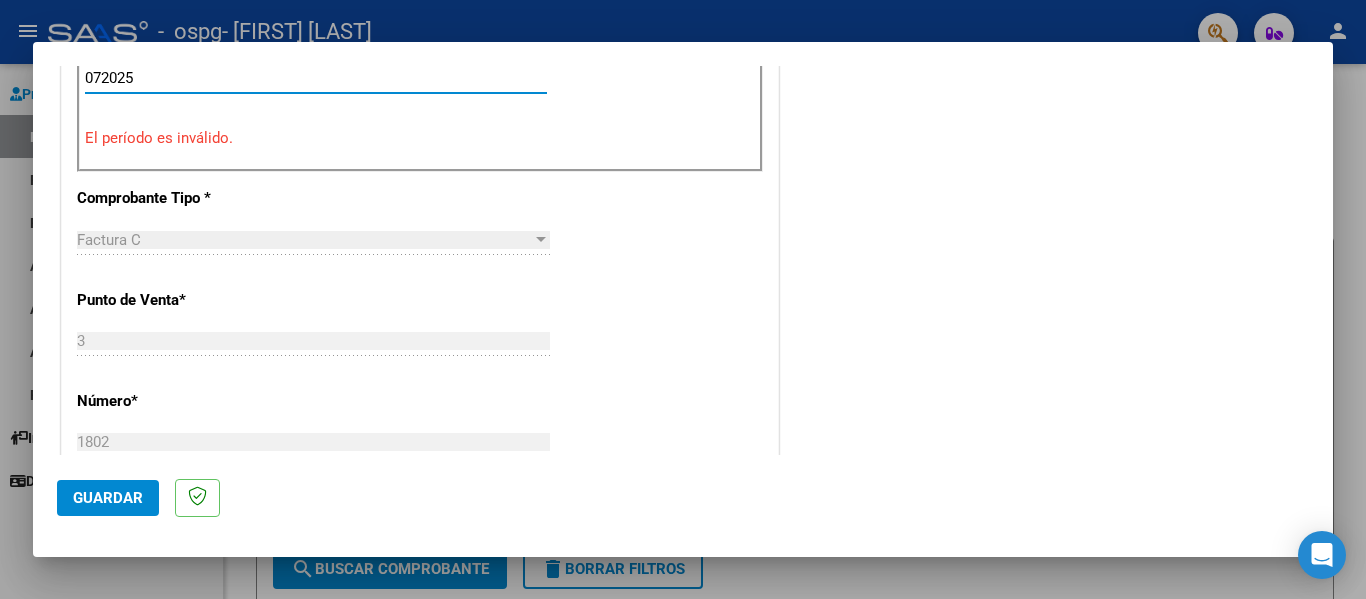 scroll, scrollTop: 333, scrollLeft: 0, axis: vertical 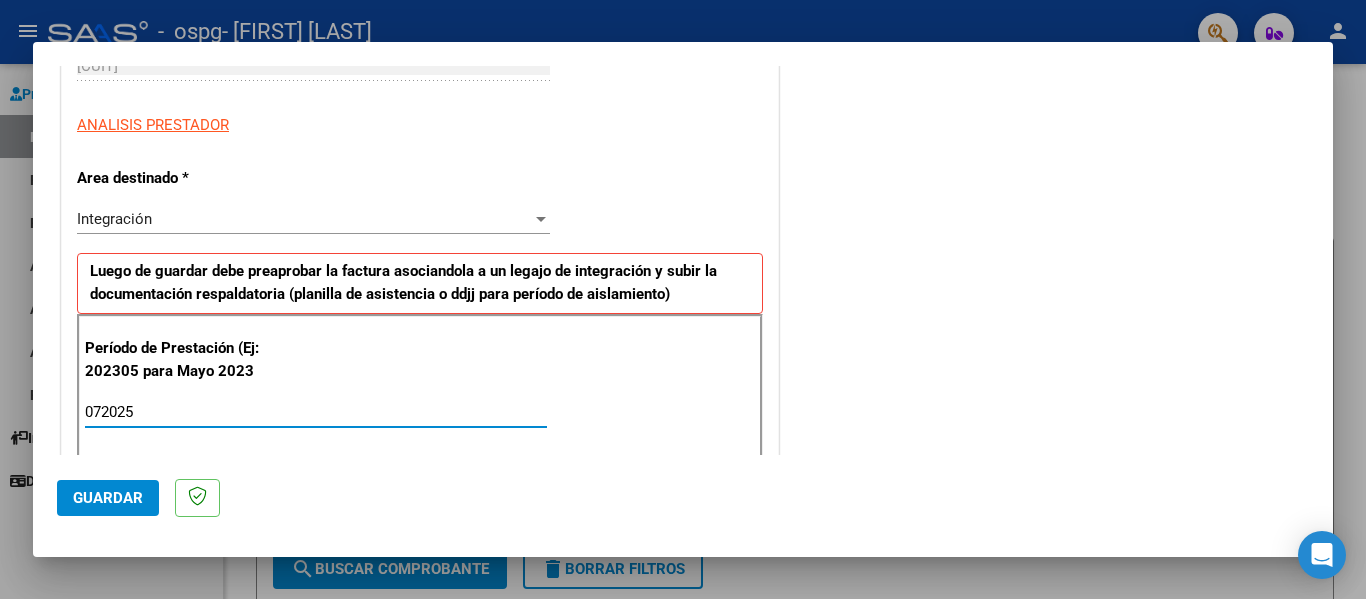 click on "072025" at bounding box center [316, 412] 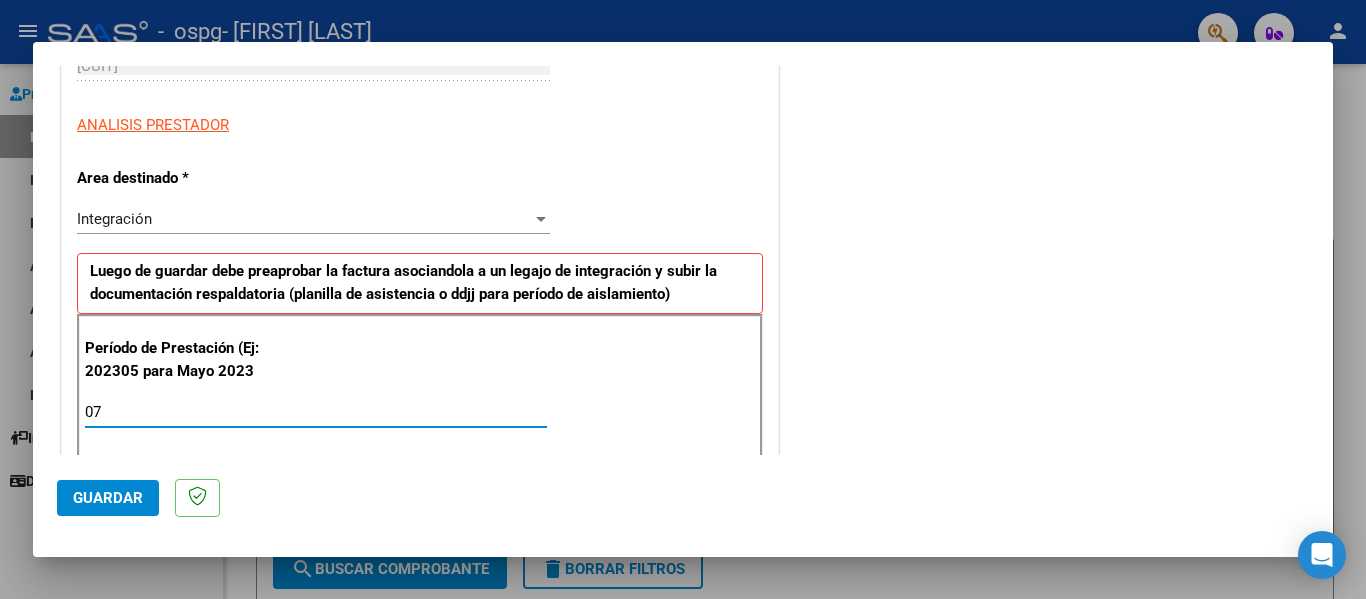type on "0" 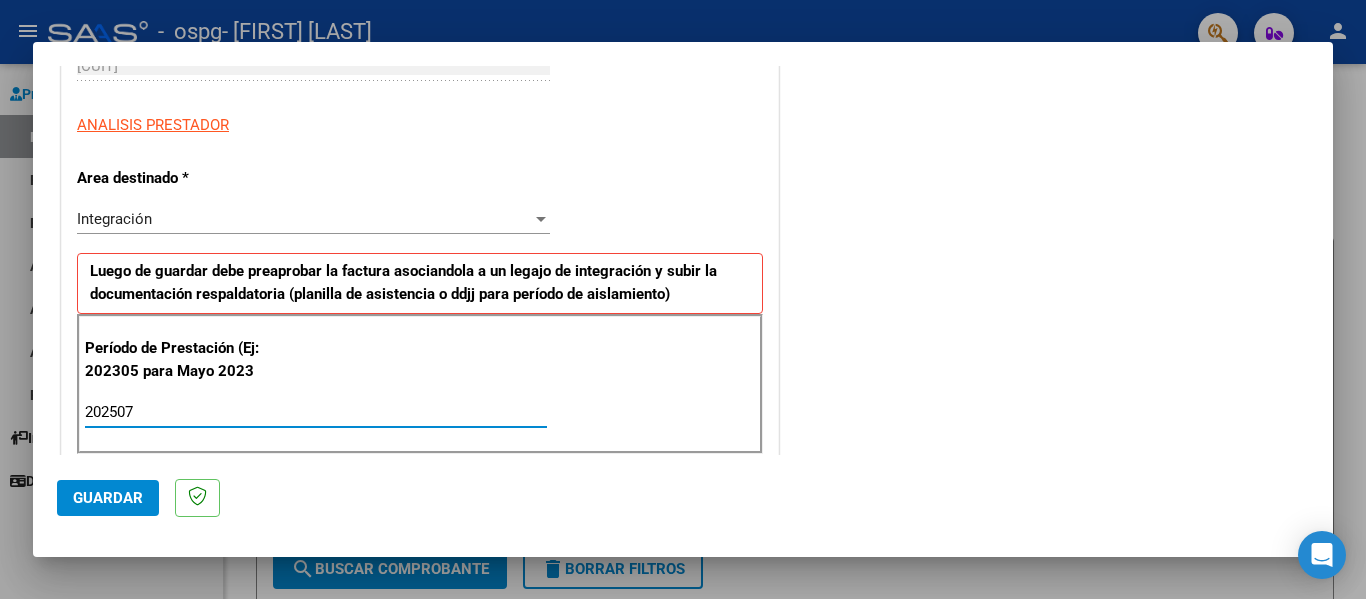 scroll, scrollTop: 667, scrollLeft: 0, axis: vertical 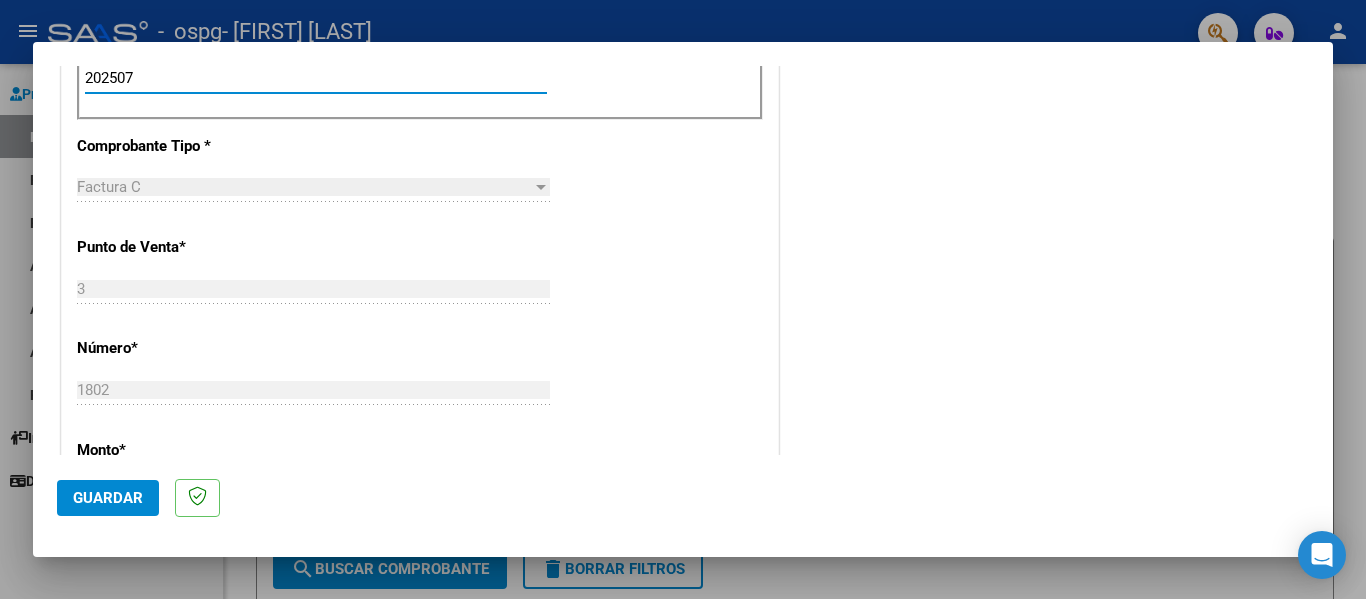type on "202507" 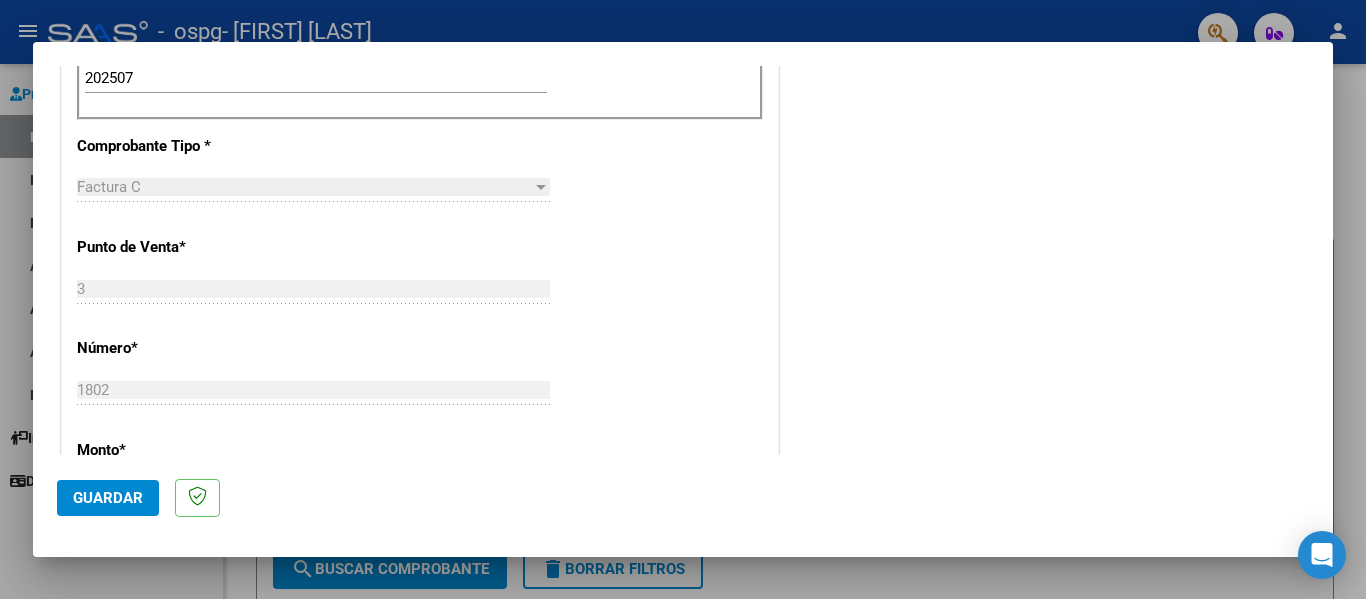 click on "Factura C" at bounding box center [304, 187] 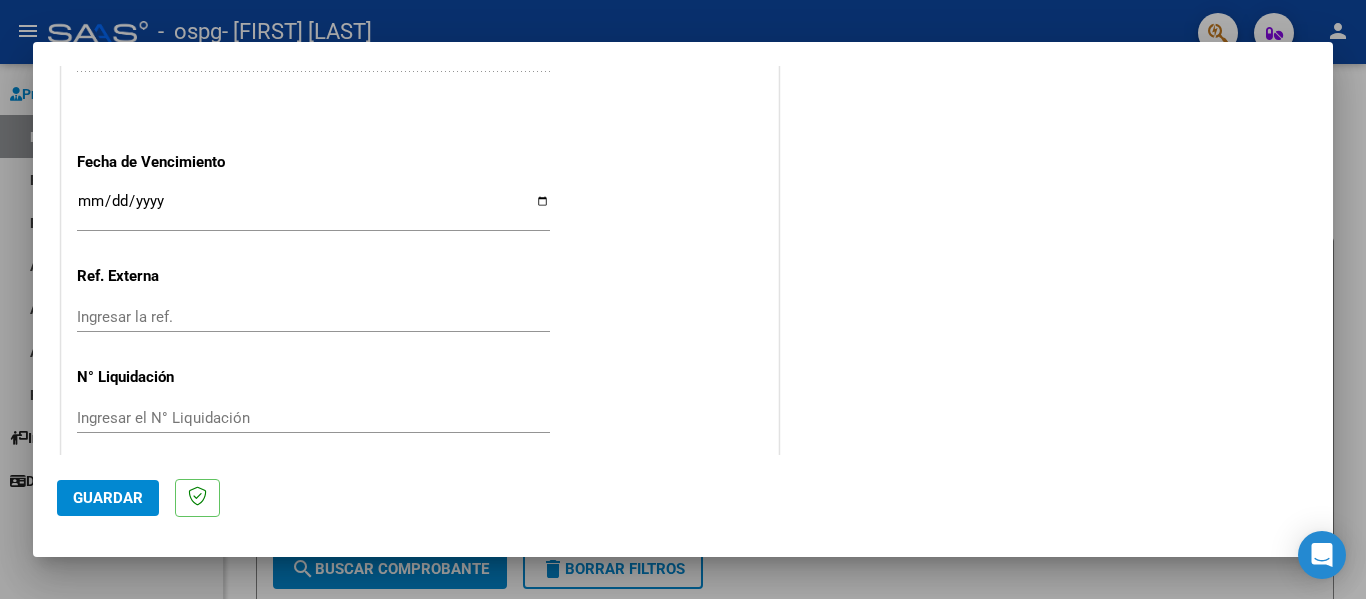 scroll, scrollTop: 1333, scrollLeft: 0, axis: vertical 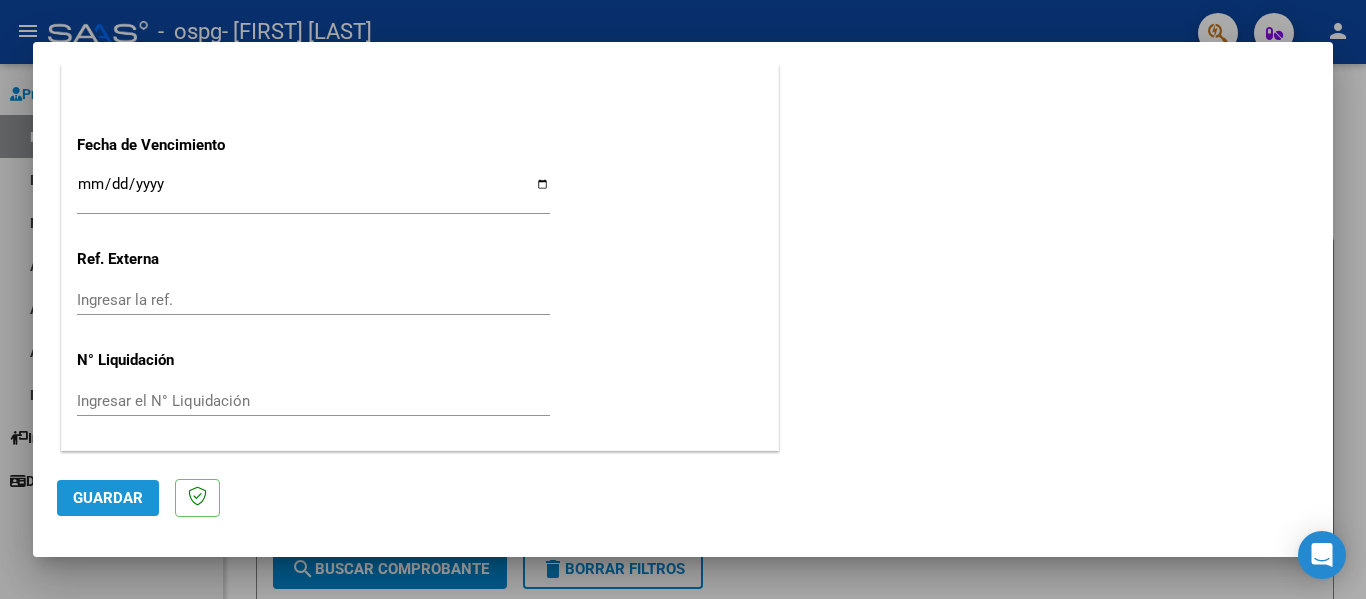 click on "Guardar" 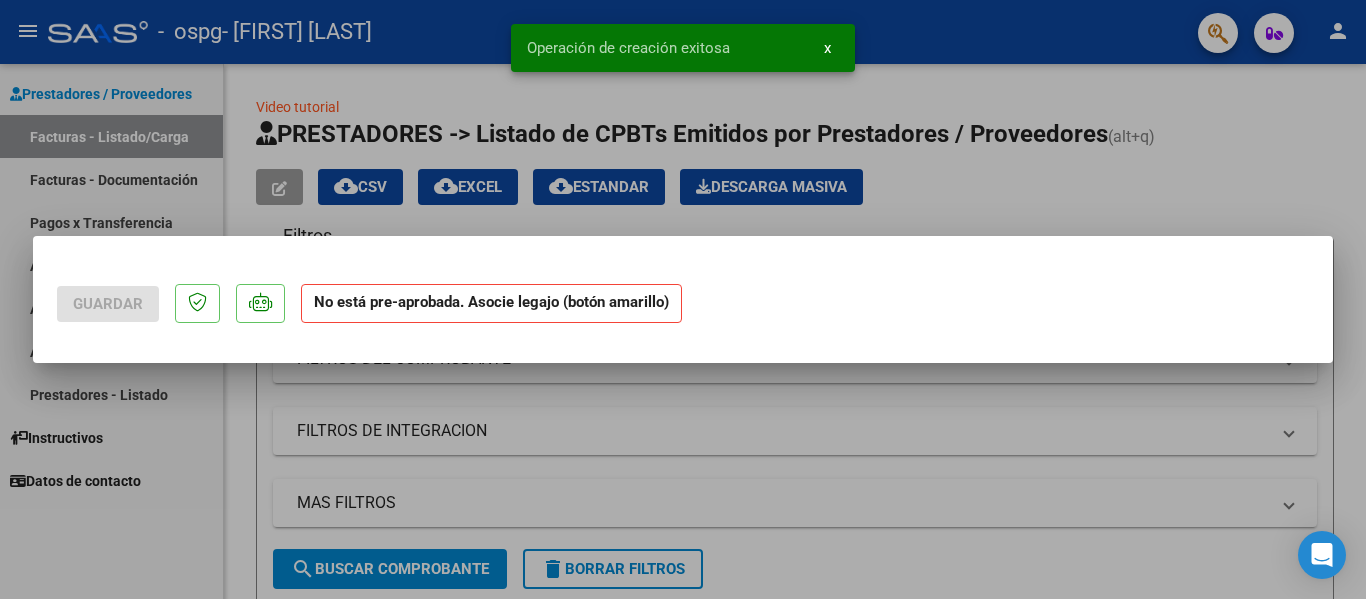scroll, scrollTop: 0, scrollLeft: 0, axis: both 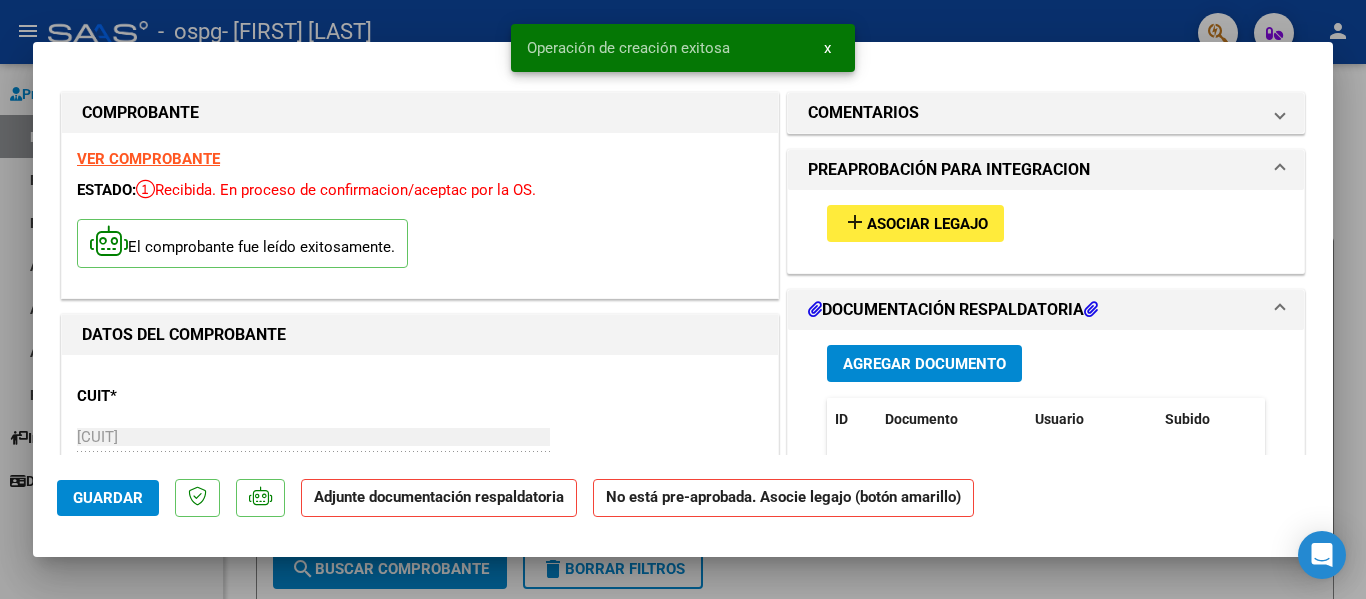 click on "add Asociar Legajo" at bounding box center [915, 223] 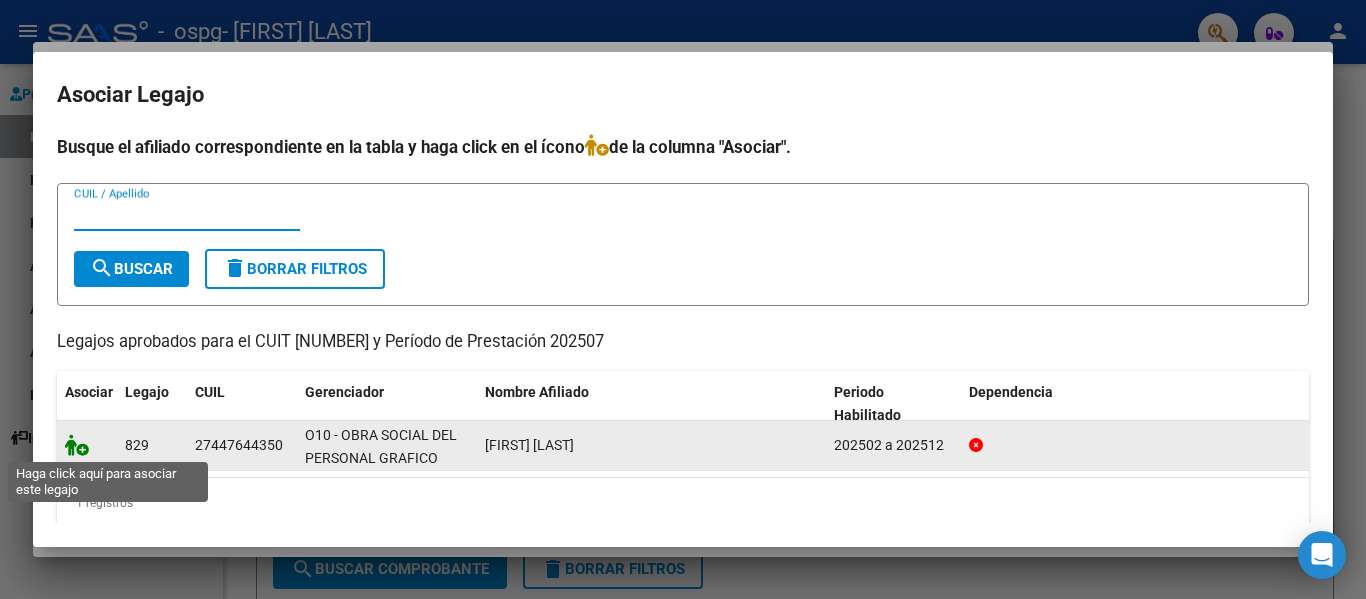 click 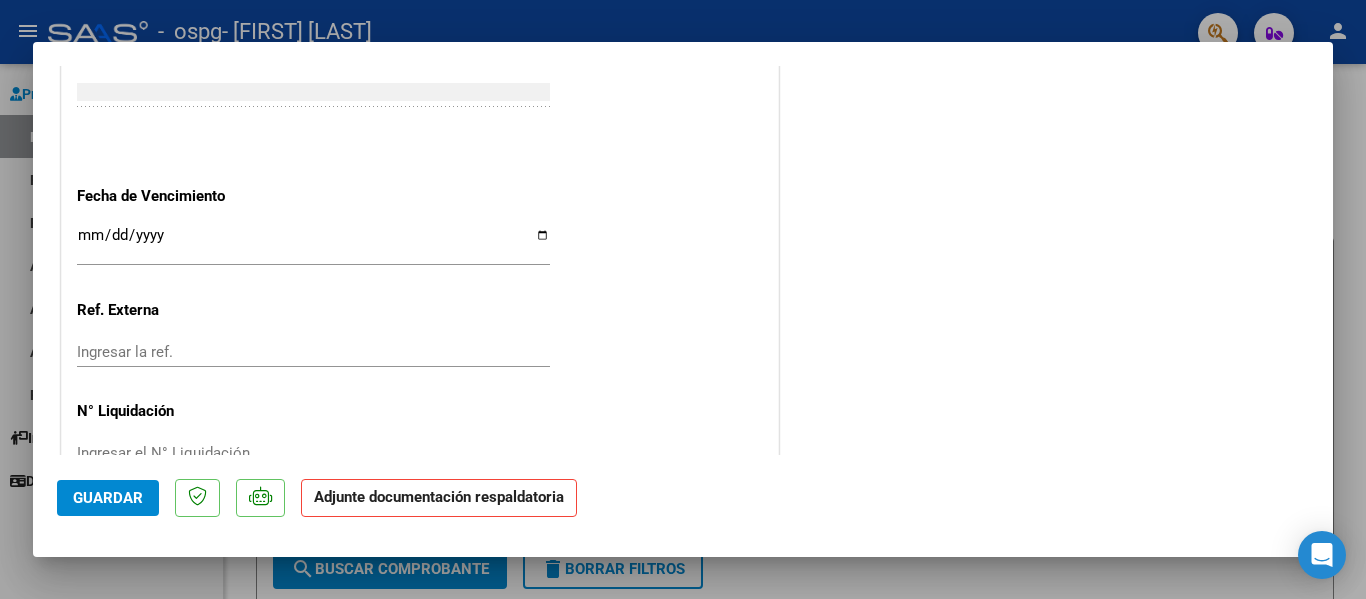 scroll, scrollTop: 1401, scrollLeft: 0, axis: vertical 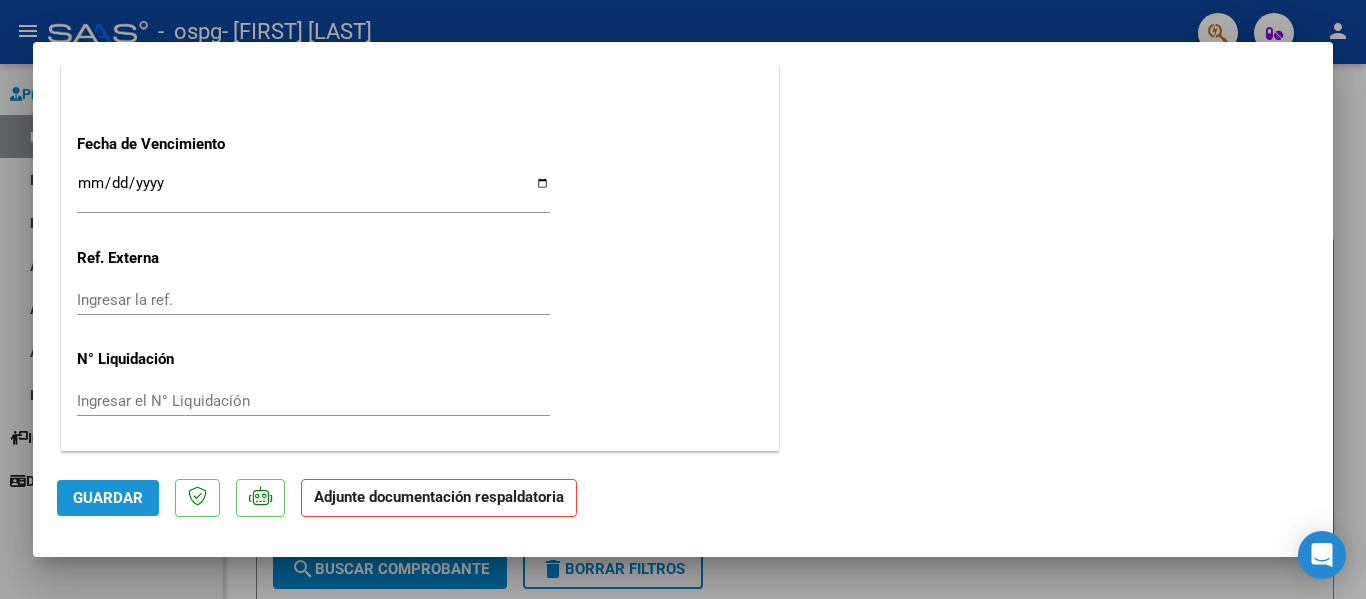 click on "Guardar" 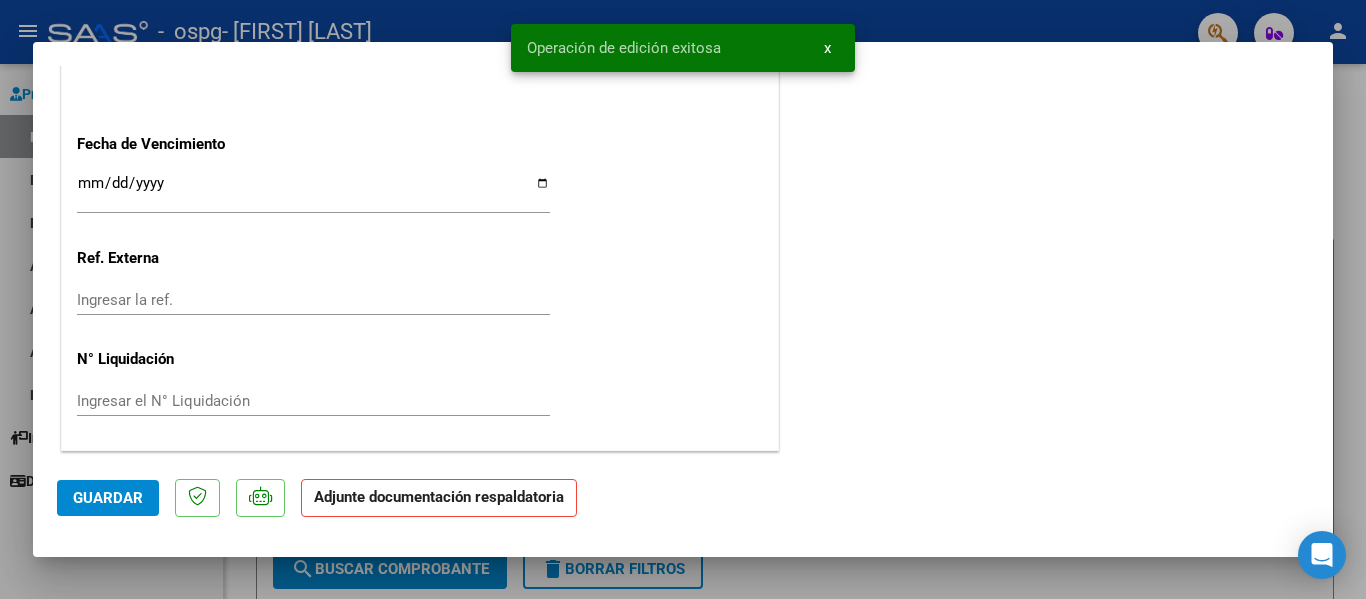click on "Adjunte documentación respaldatoria" 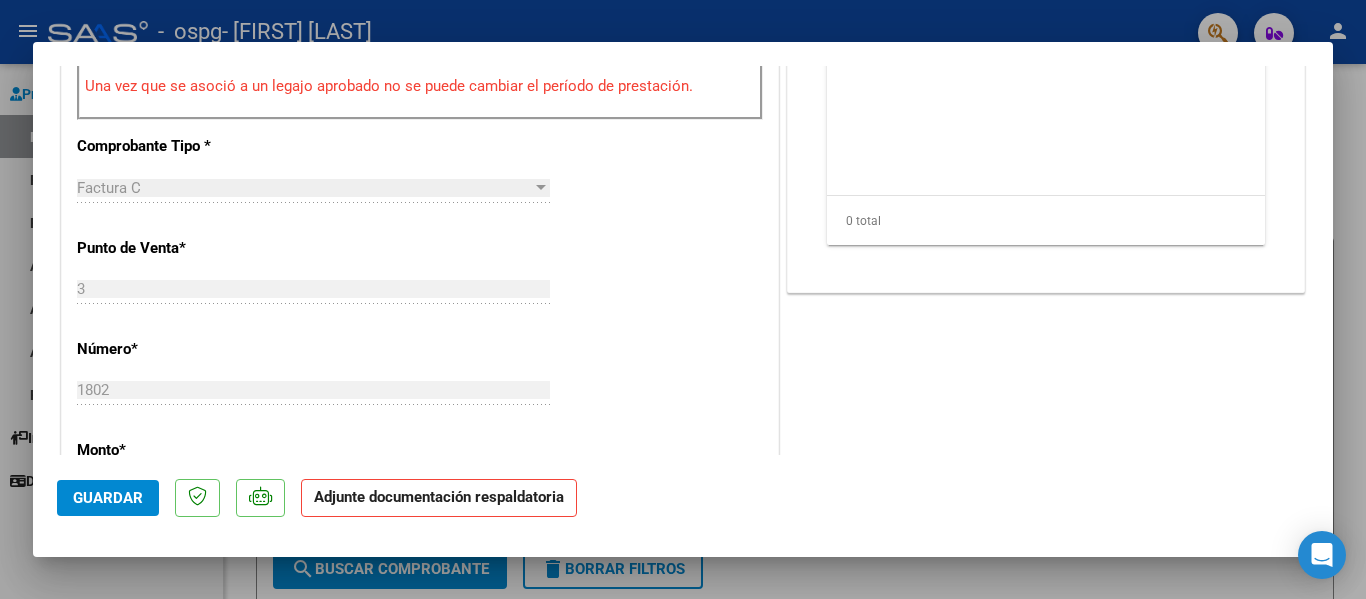 scroll, scrollTop: 1068, scrollLeft: 0, axis: vertical 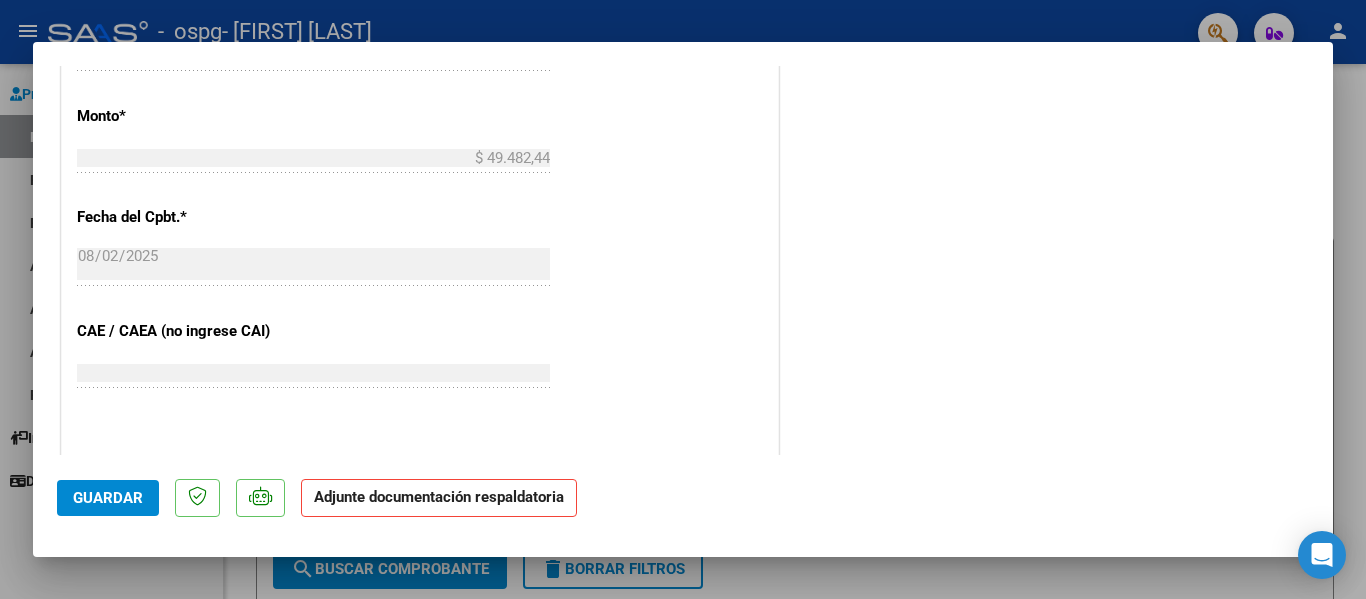 click on "Adjunte documentación respaldatoria" 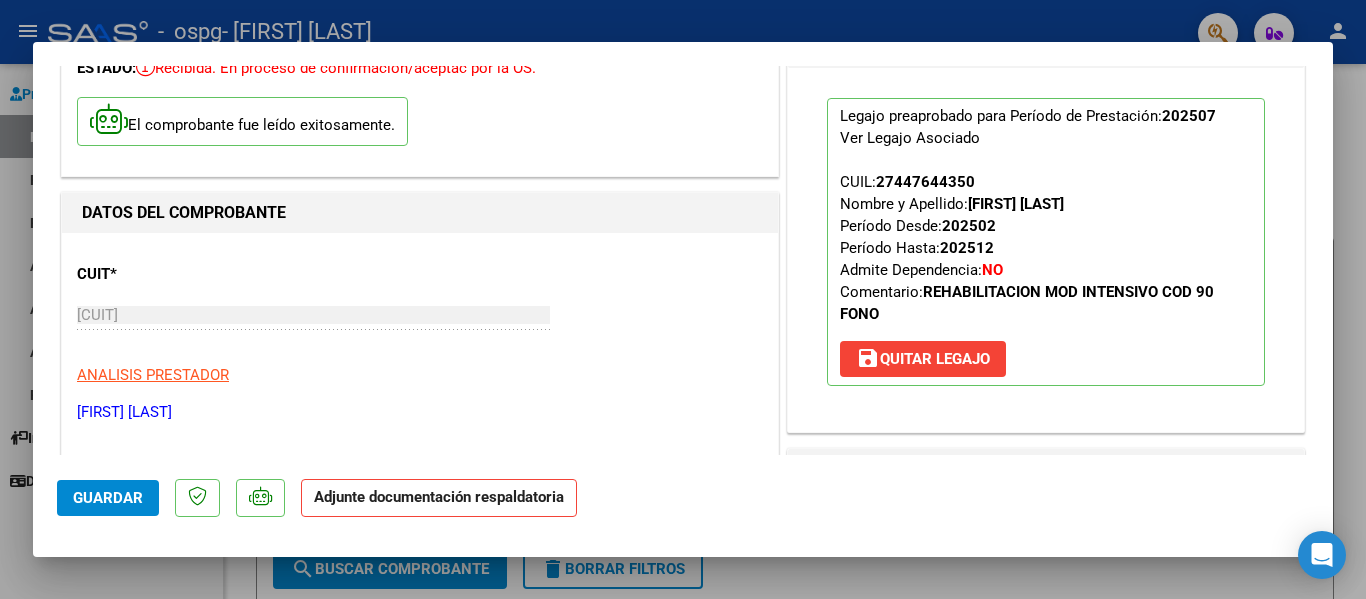 scroll, scrollTop: 0, scrollLeft: 0, axis: both 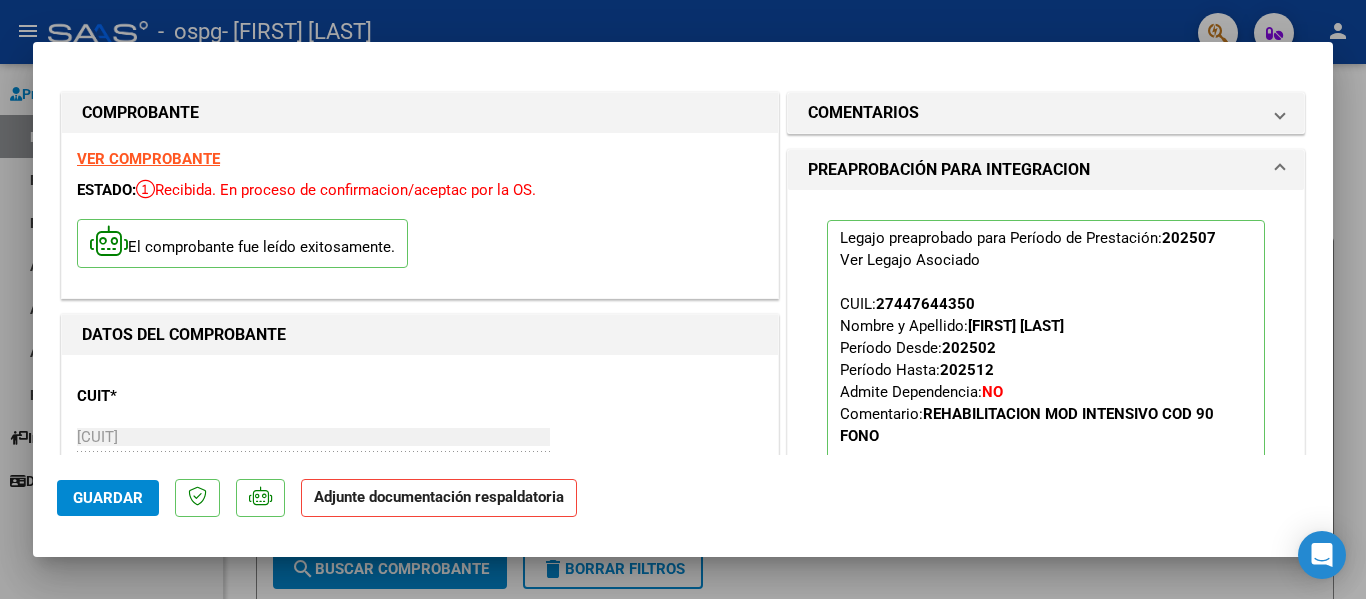 click on "PREAPROBACIÓN PARA INTEGRACION" at bounding box center [949, 170] 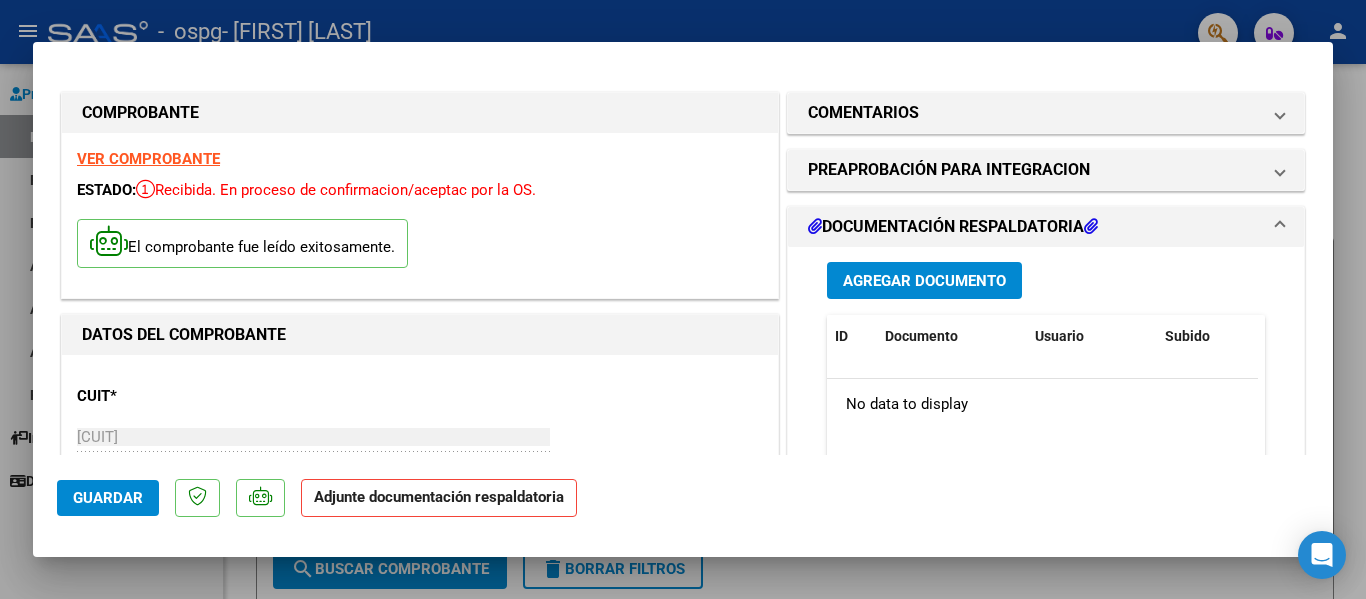 click on "VER COMPROBANTE       ESTADO:   Recibida. En proceso de confirmacion/aceptac por la OS.     El comprobante fue leído exitosamente." at bounding box center (420, 215) 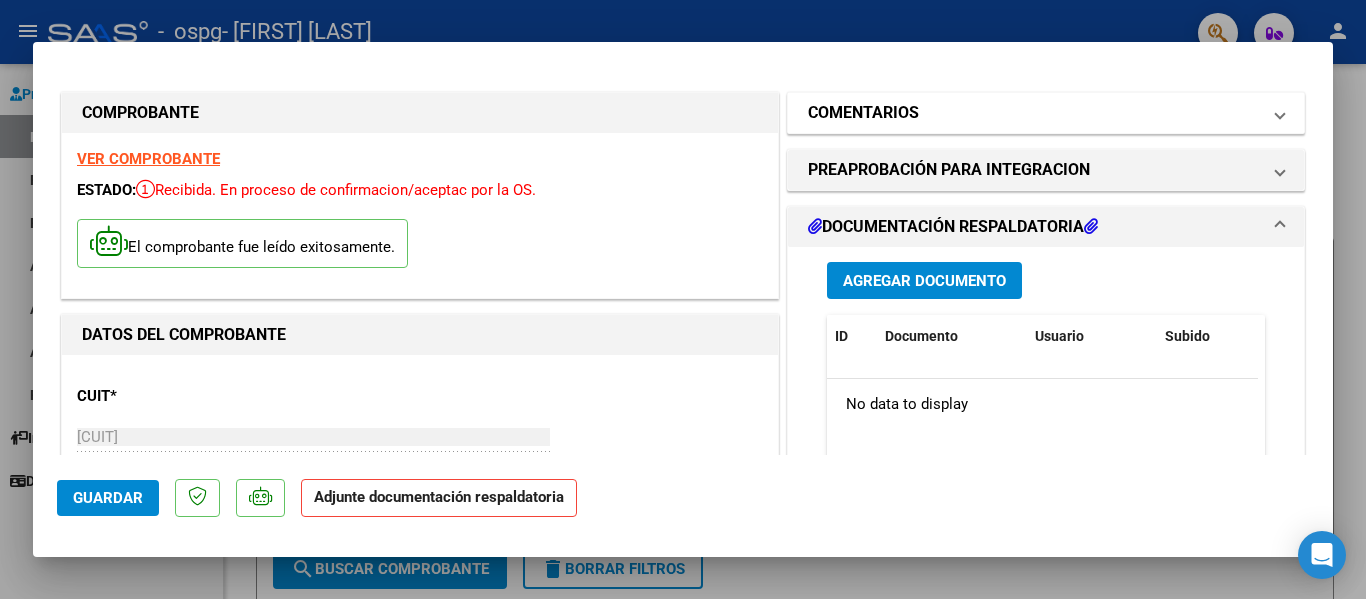 click on "COMENTARIOS" at bounding box center (1034, 113) 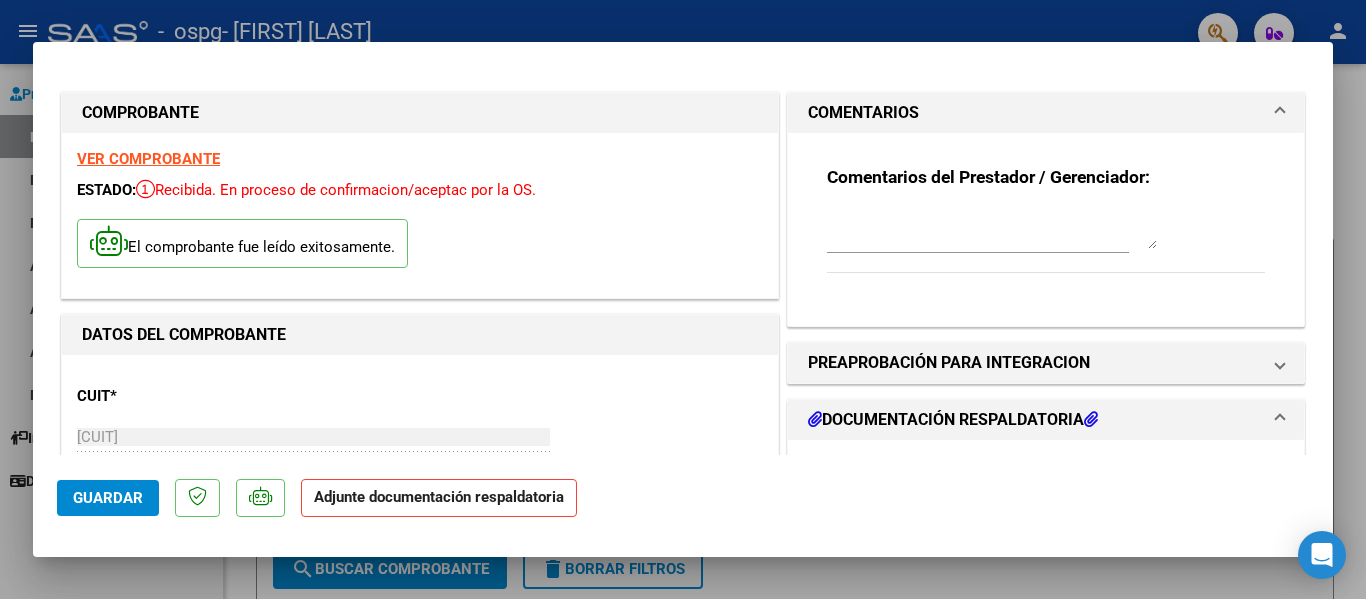 click on "Comentarios del Prestador / Gerenciador:" at bounding box center [1046, 230] 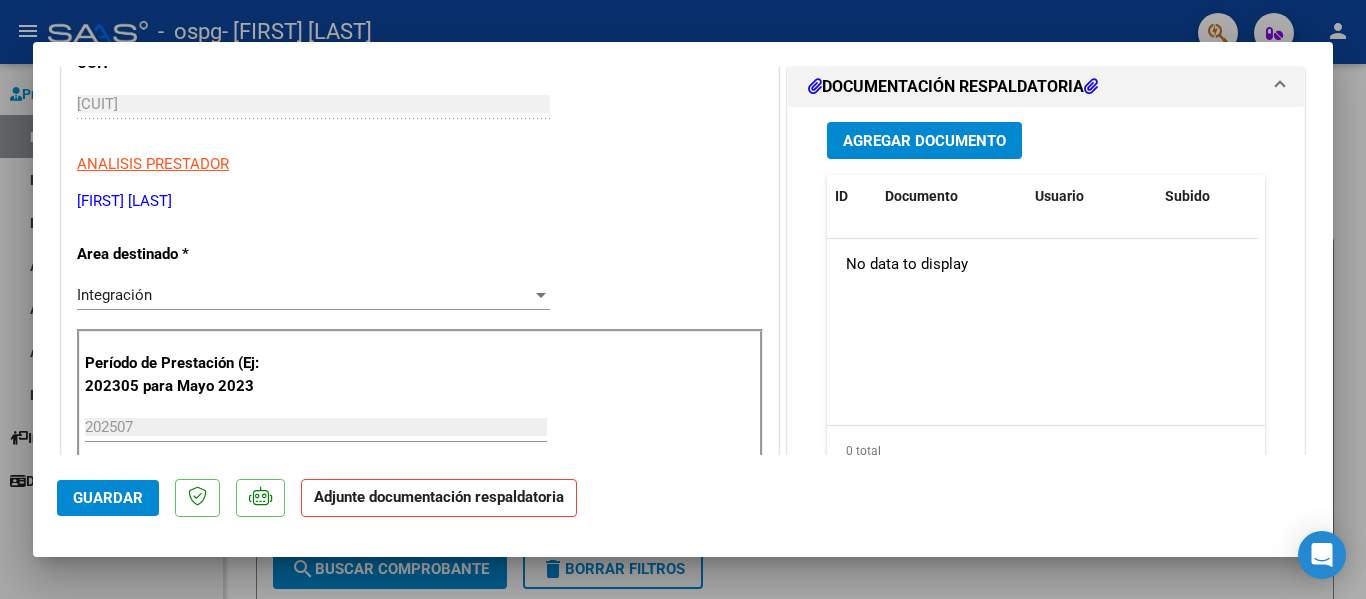 click on "Adjunte documentación respaldatoria" 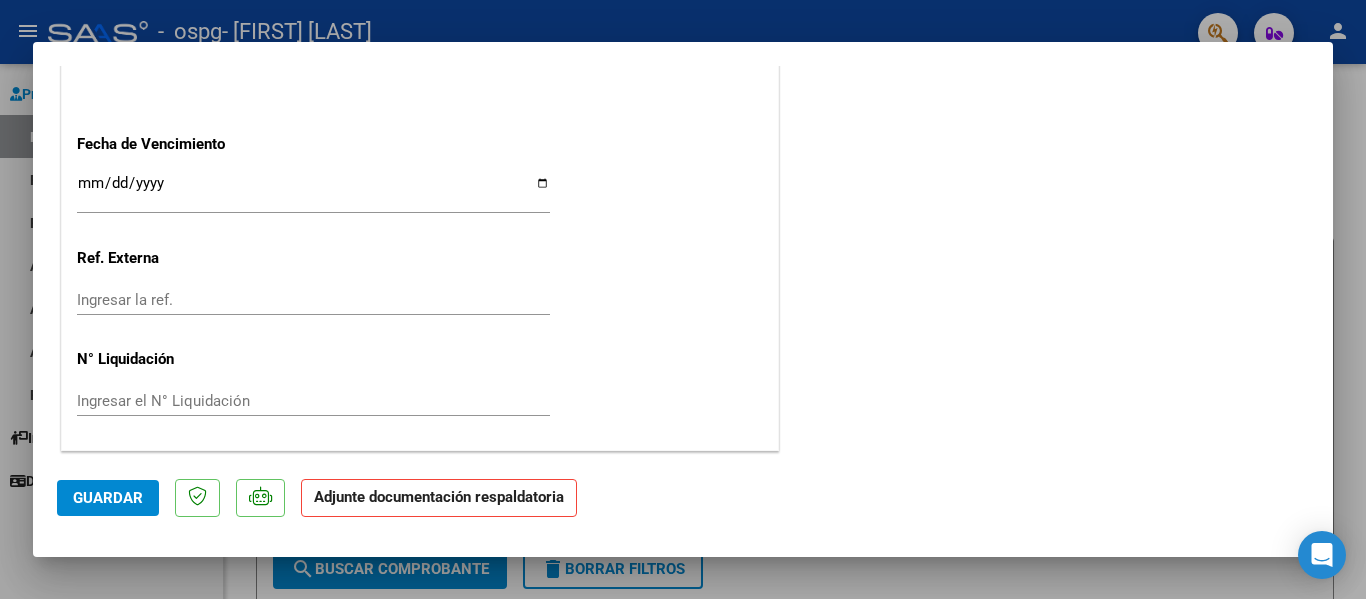 scroll, scrollTop: 0, scrollLeft: 0, axis: both 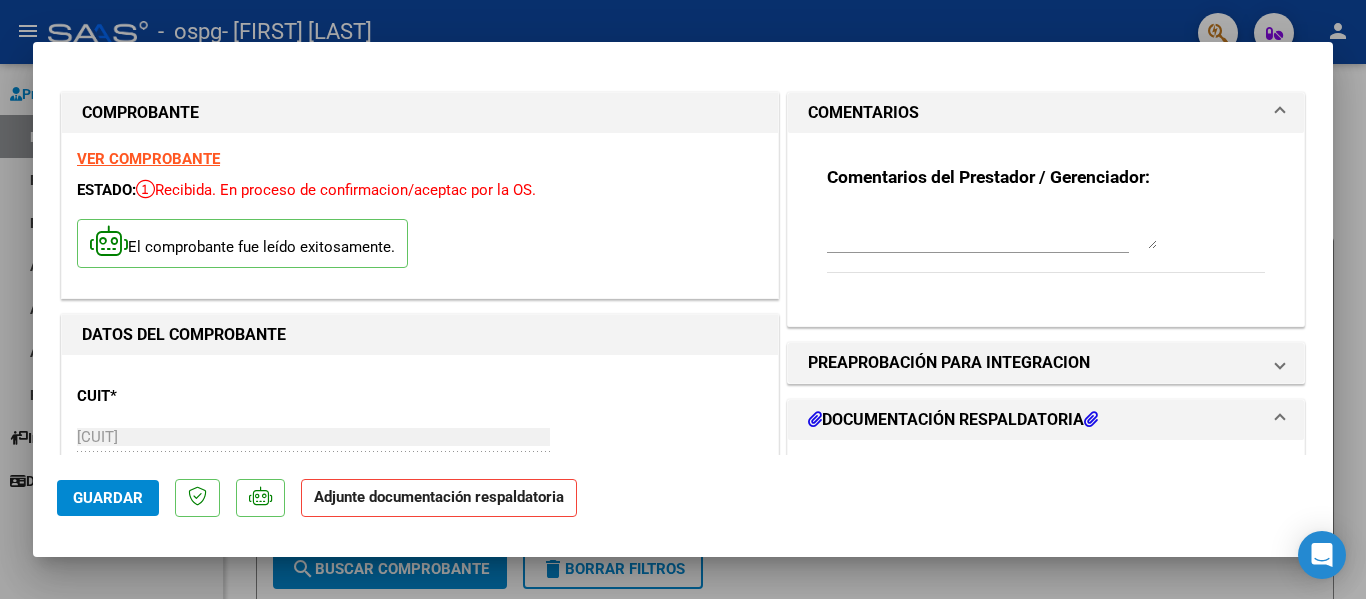 click on "DOCUMENTACIÓN RESPALDATORIA" at bounding box center [953, 420] 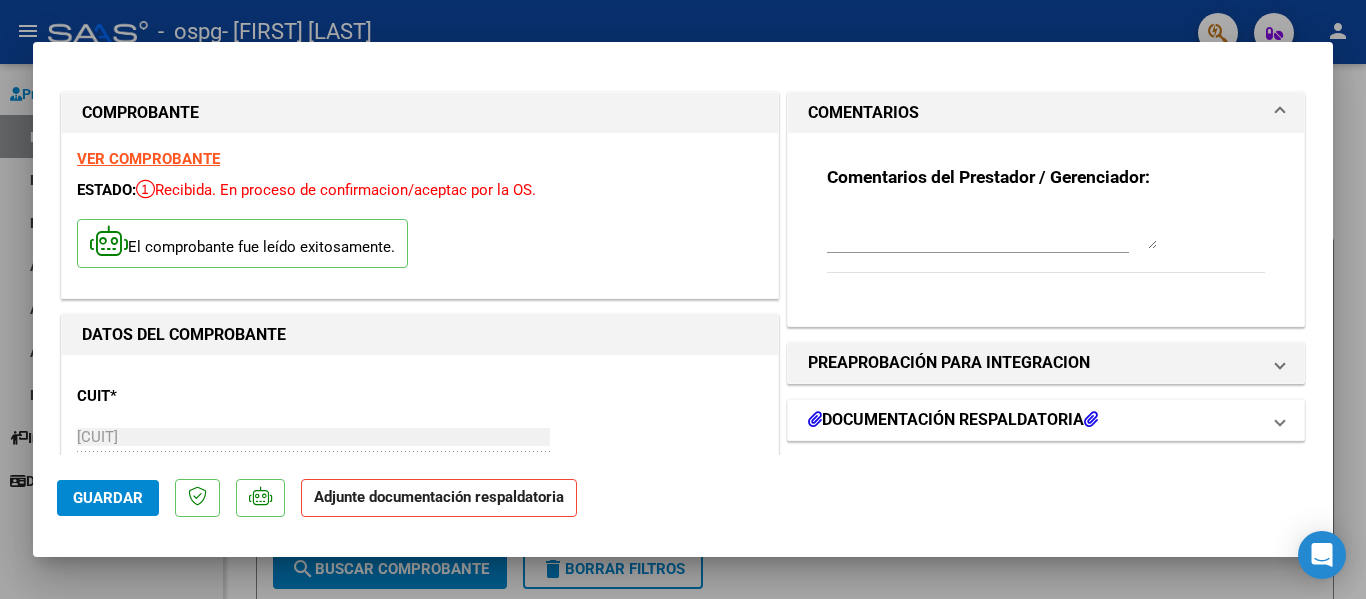 click on "DOCUMENTACIÓN RESPALDATORIA" at bounding box center (953, 420) 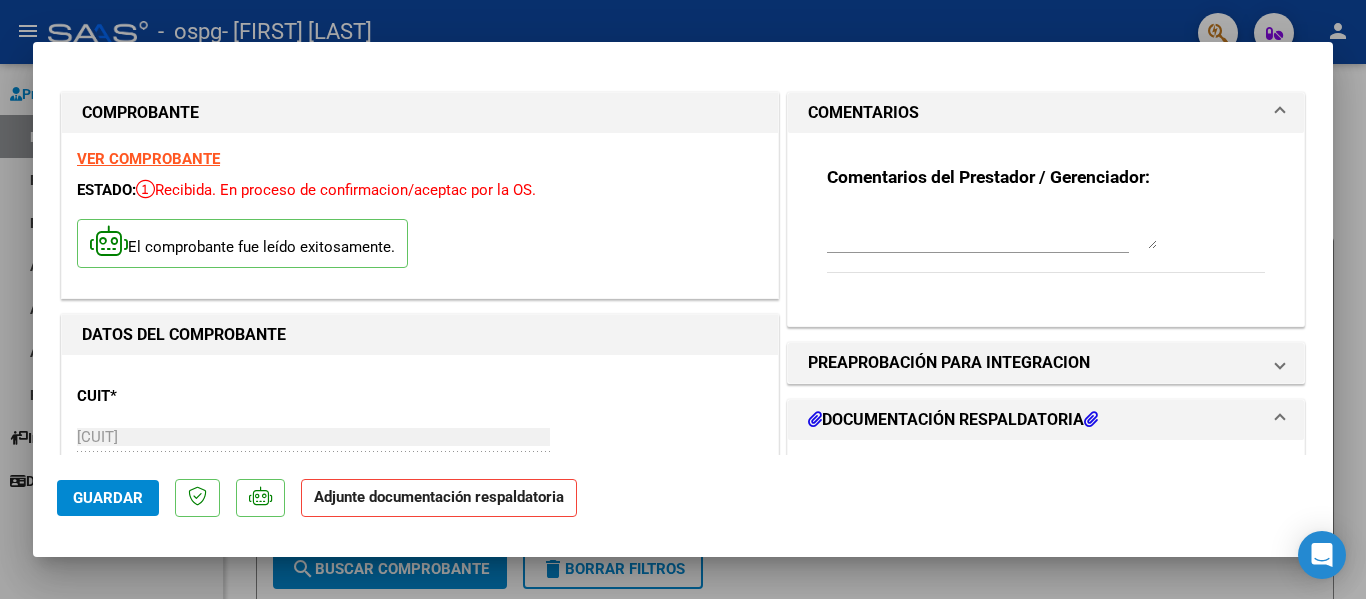 click on "DOCUMENTACIÓN RESPALDATORIA" at bounding box center (953, 420) 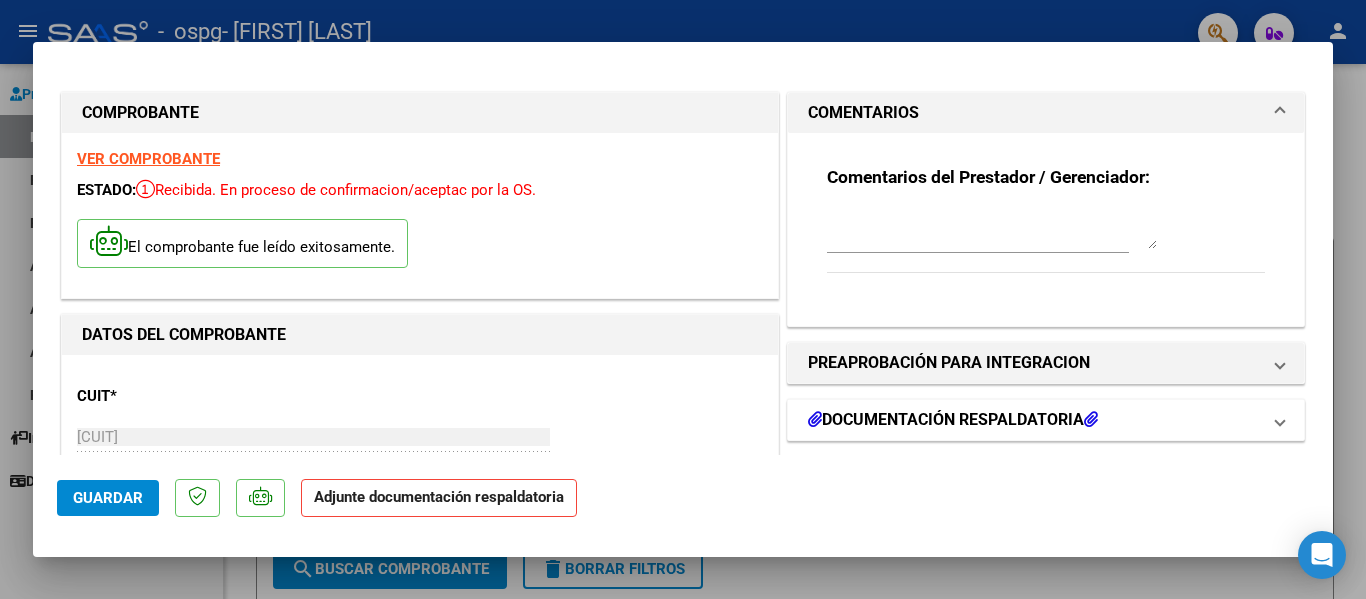 click on "DOCUMENTACIÓN RESPALDATORIA" at bounding box center (953, 420) 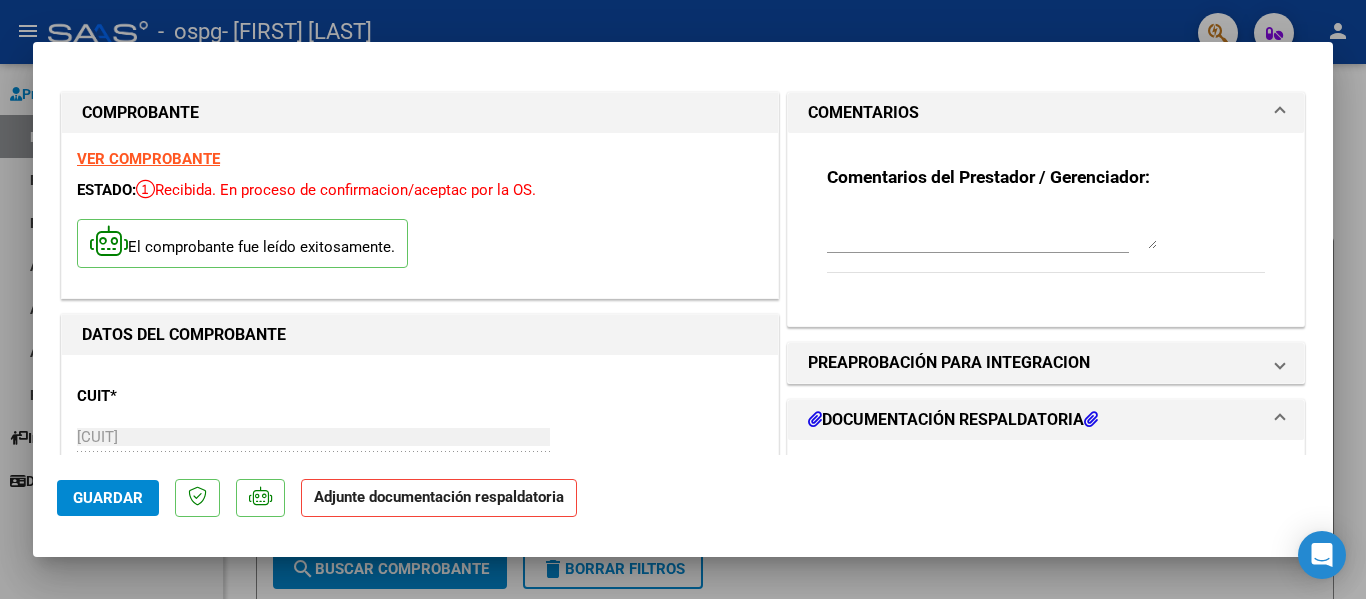 click at bounding box center [815, 419] 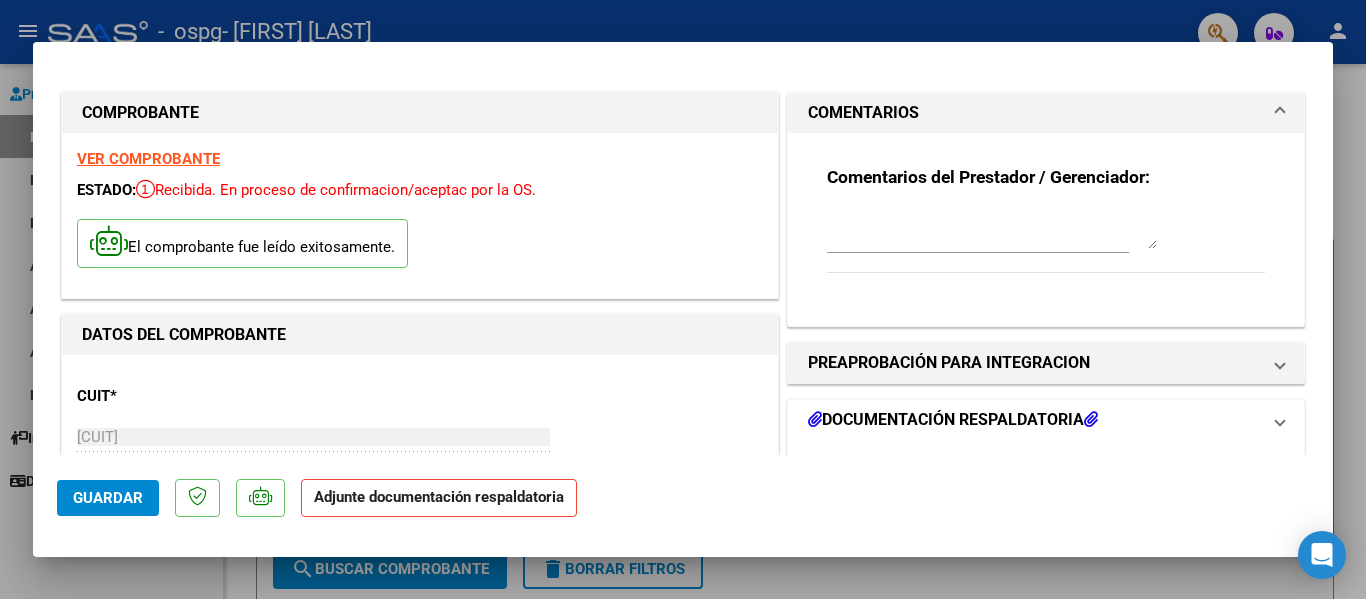 click at bounding box center [815, 419] 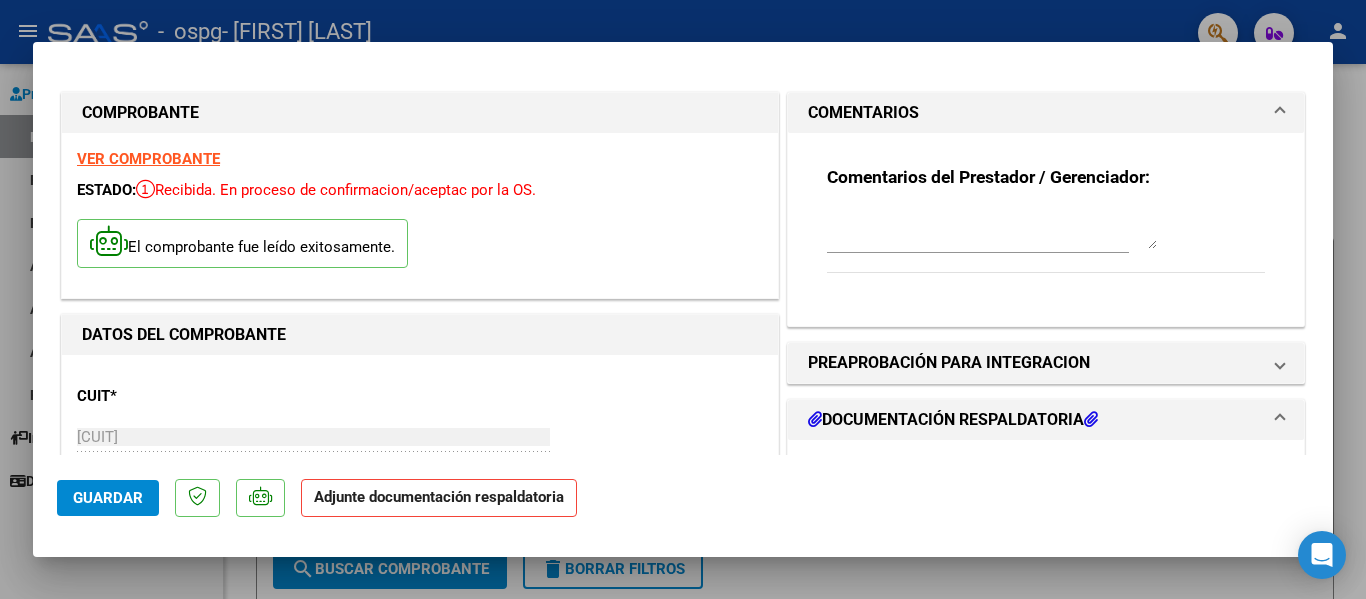 click at bounding box center (815, 419) 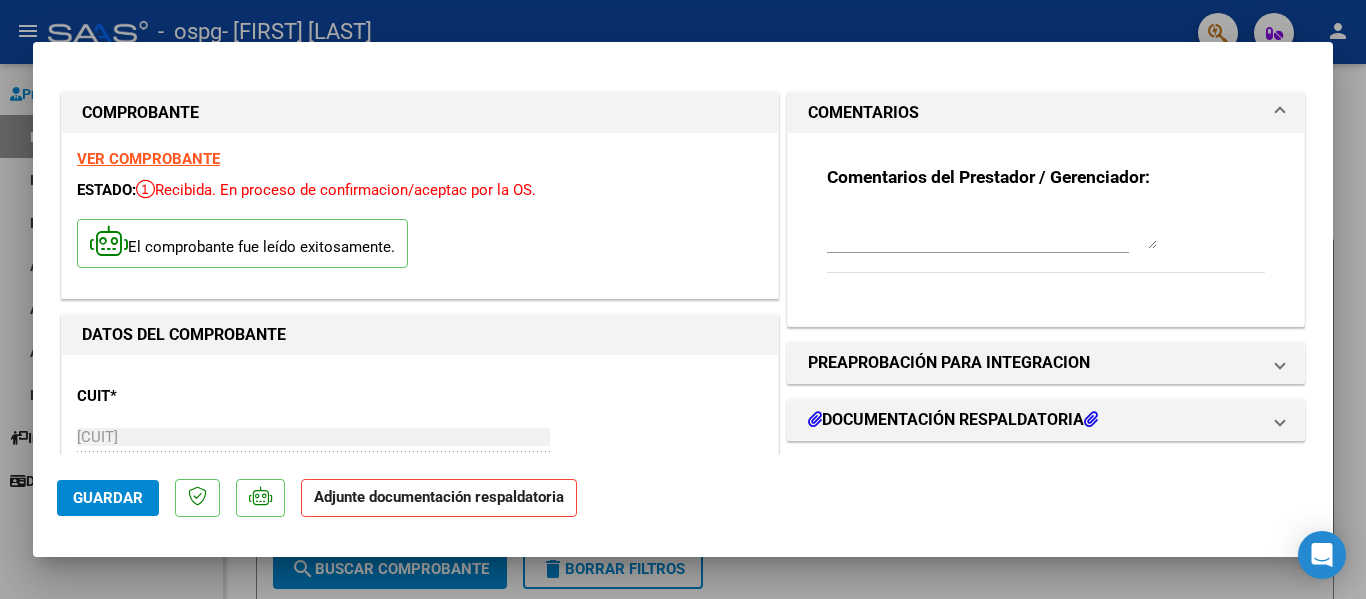 click at bounding box center (992, 229) 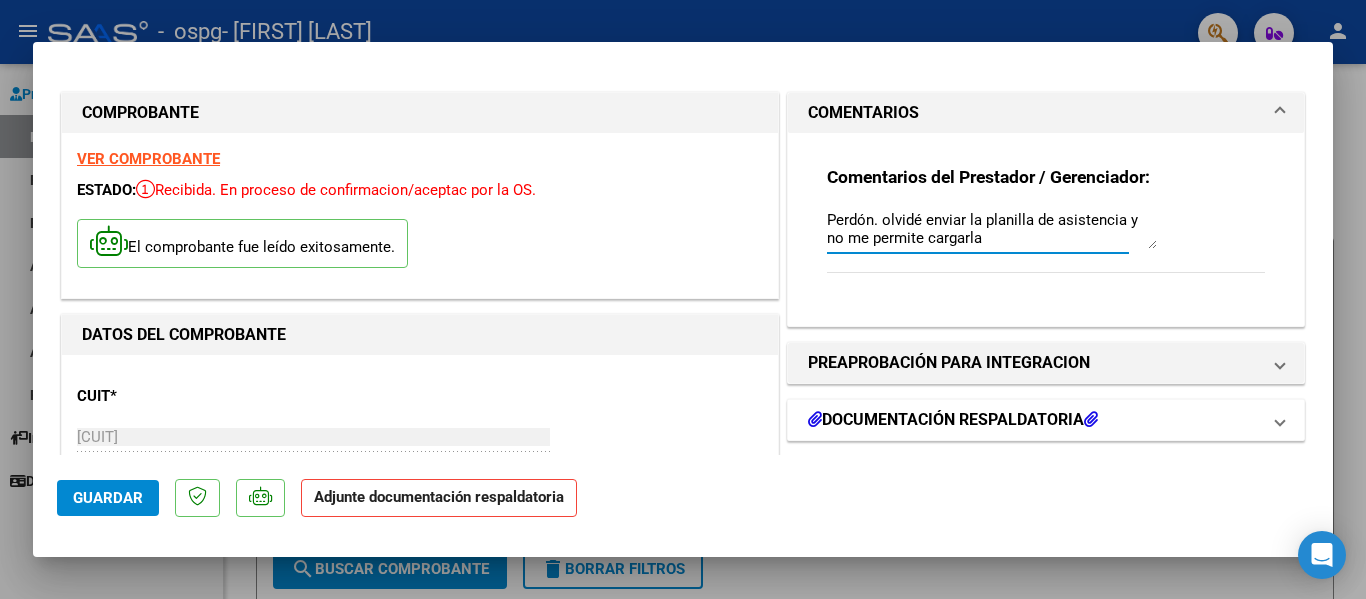 type on "Perdón. olvidé enviar la planilla de asistencia y no me permite cargarla" 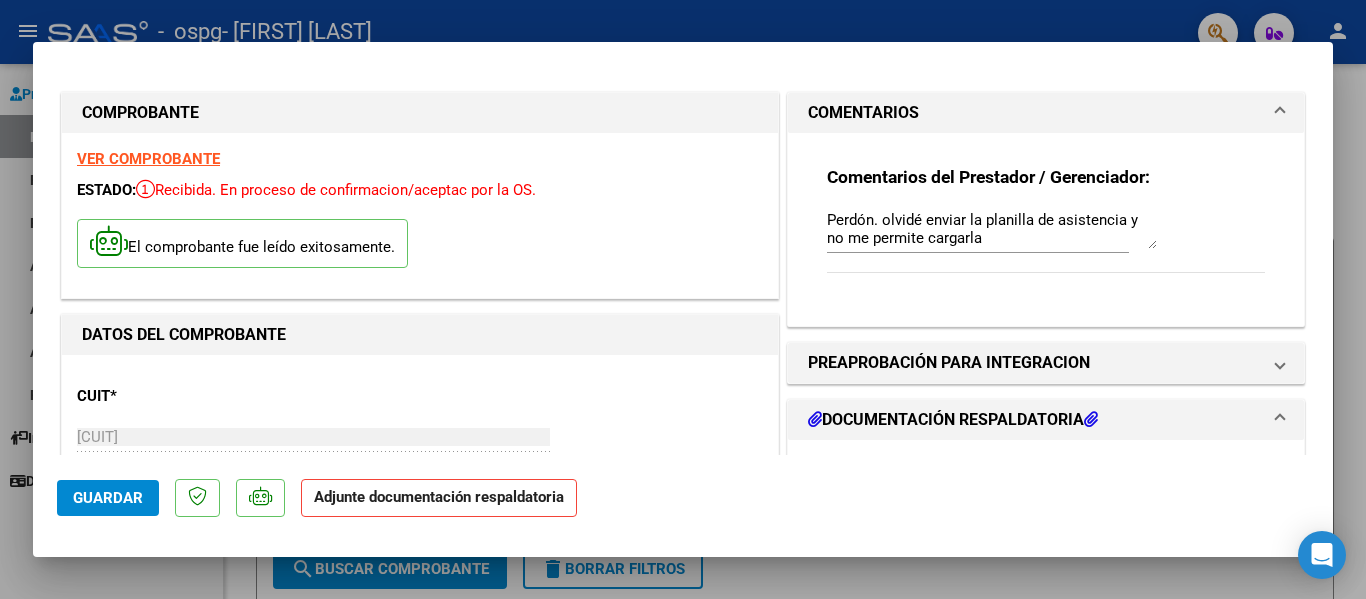 click at bounding box center (815, 419) 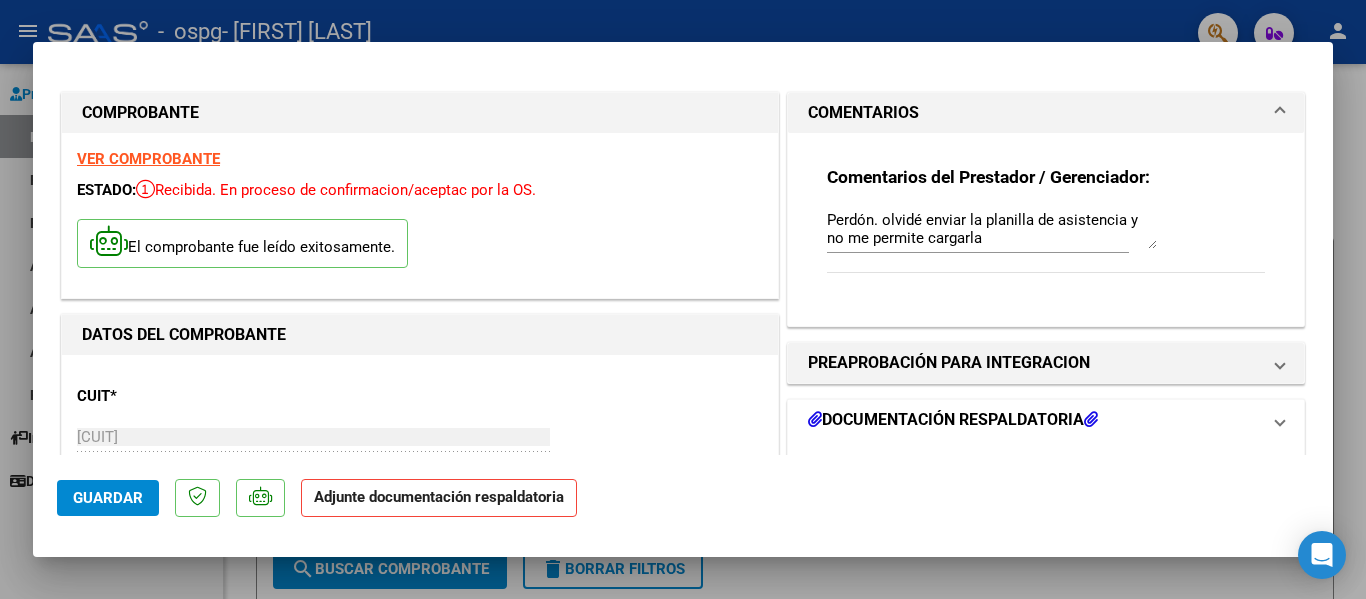 click on "DOCUMENTACIÓN RESPALDATORIA" at bounding box center [953, 420] 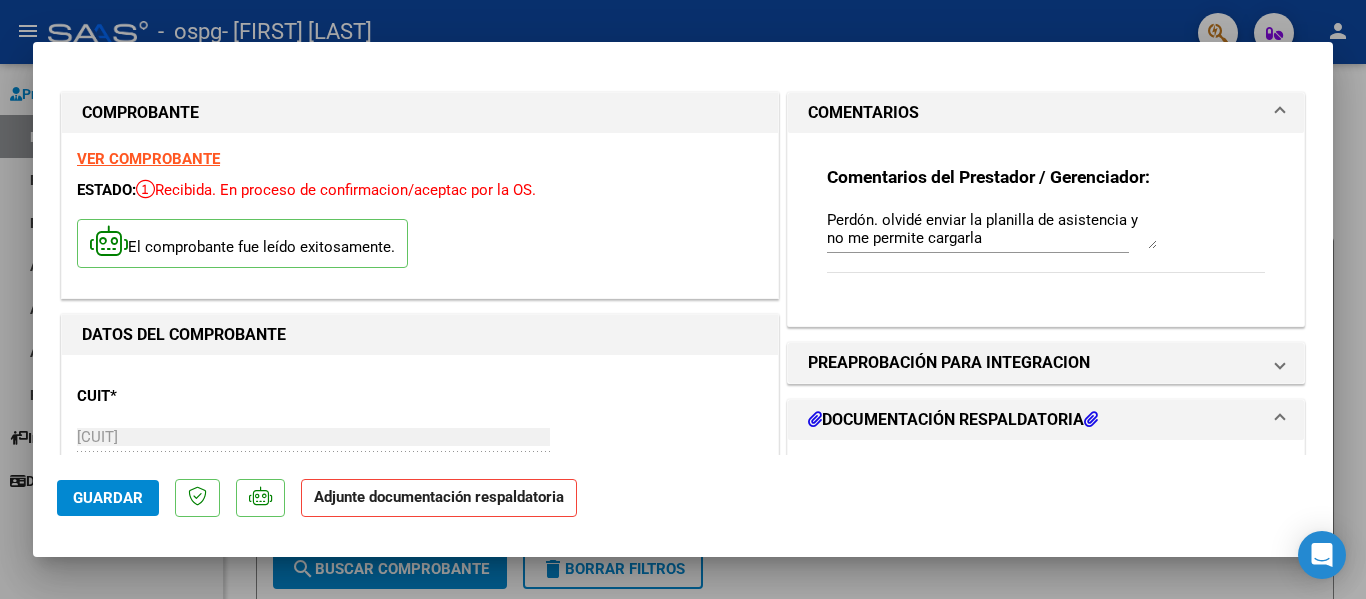 click on "DOCUMENTACIÓN RESPALDATORIA" at bounding box center [953, 420] 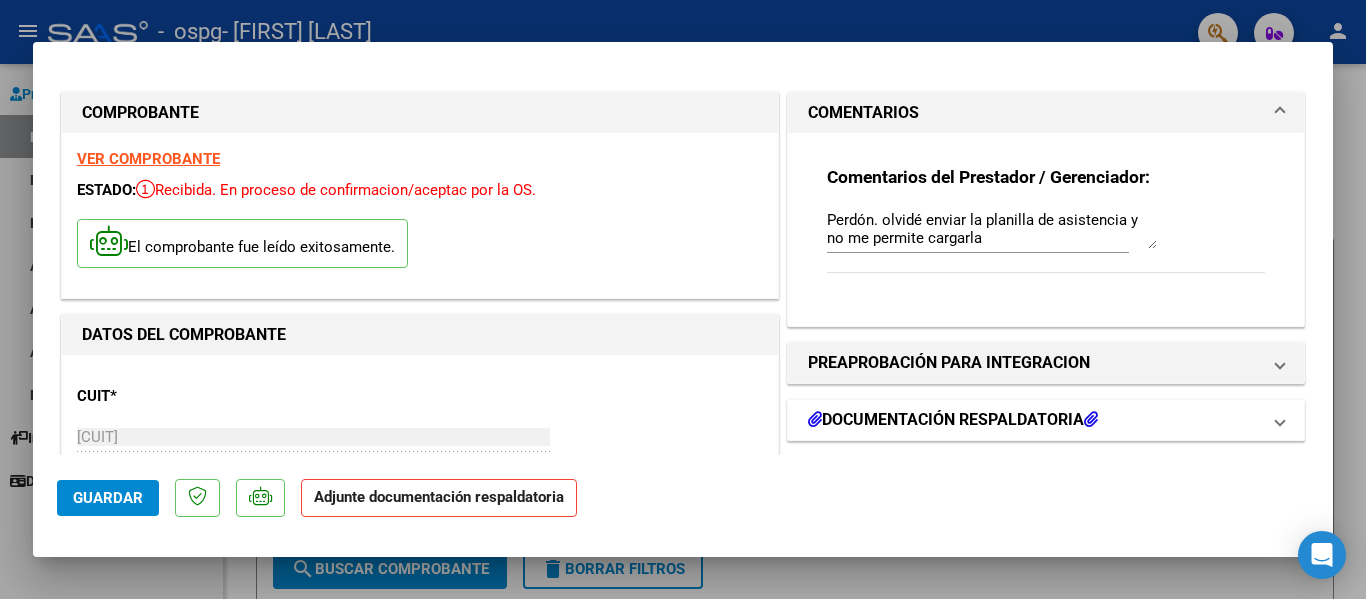 click at bounding box center (1280, 420) 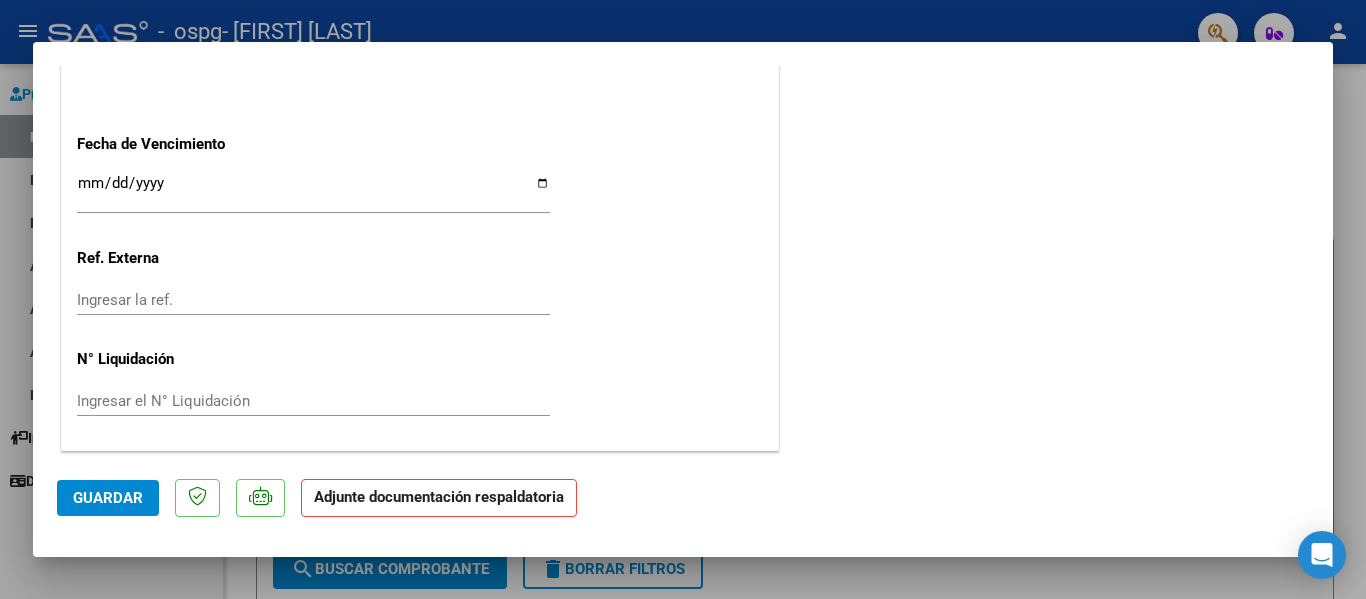 scroll, scrollTop: 0, scrollLeft: 0, axis: both 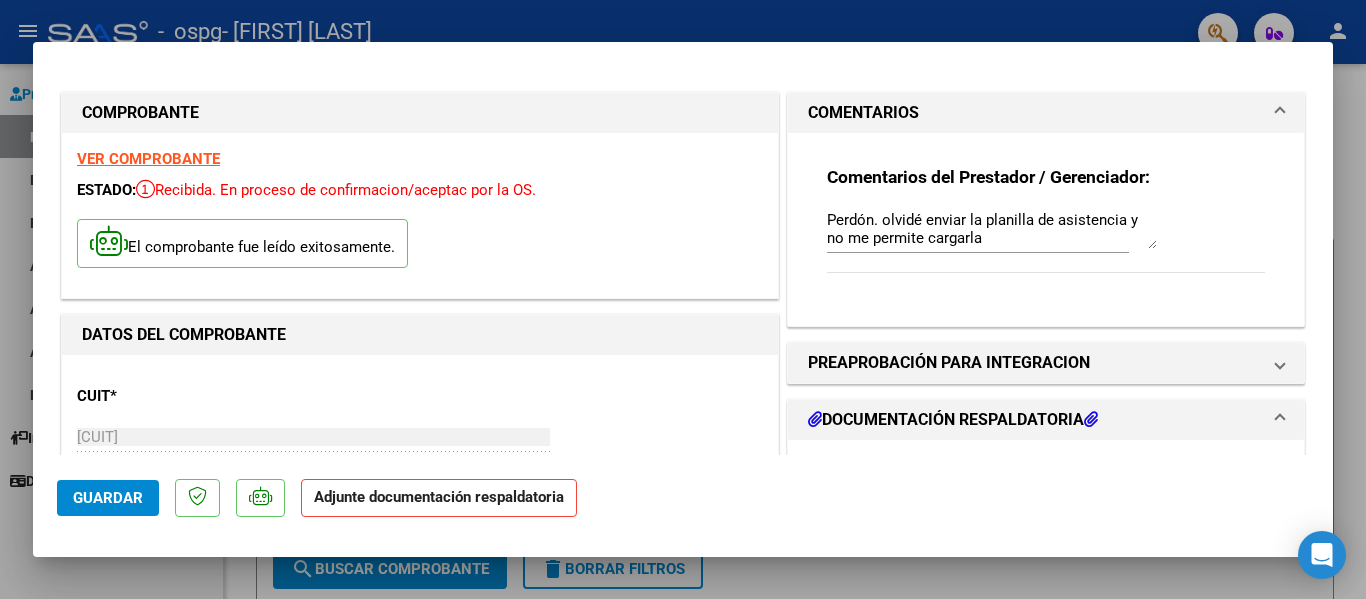 click on "Perdón. olvidé enviar la planilla de asistencia y no me permite cargarla" at bounding box center (992, 229) 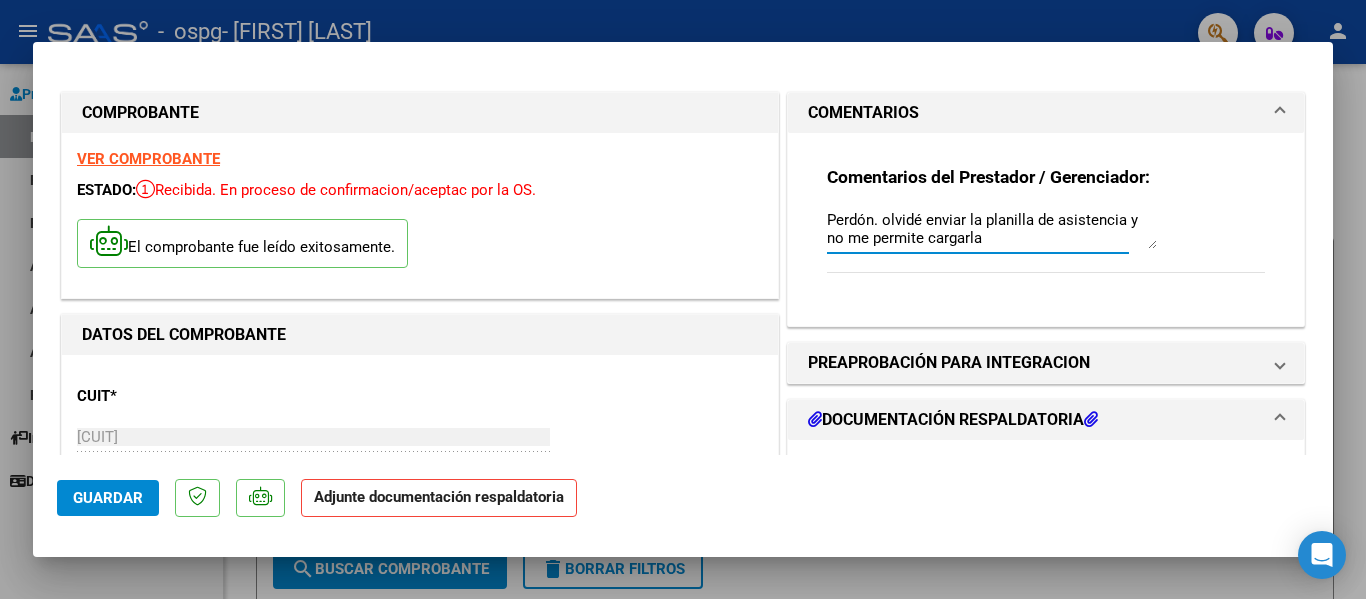 click on "Perdón. olvidé enviar la planilla de asistencia y no me permite cargarla" at bounding box center [992, 229] 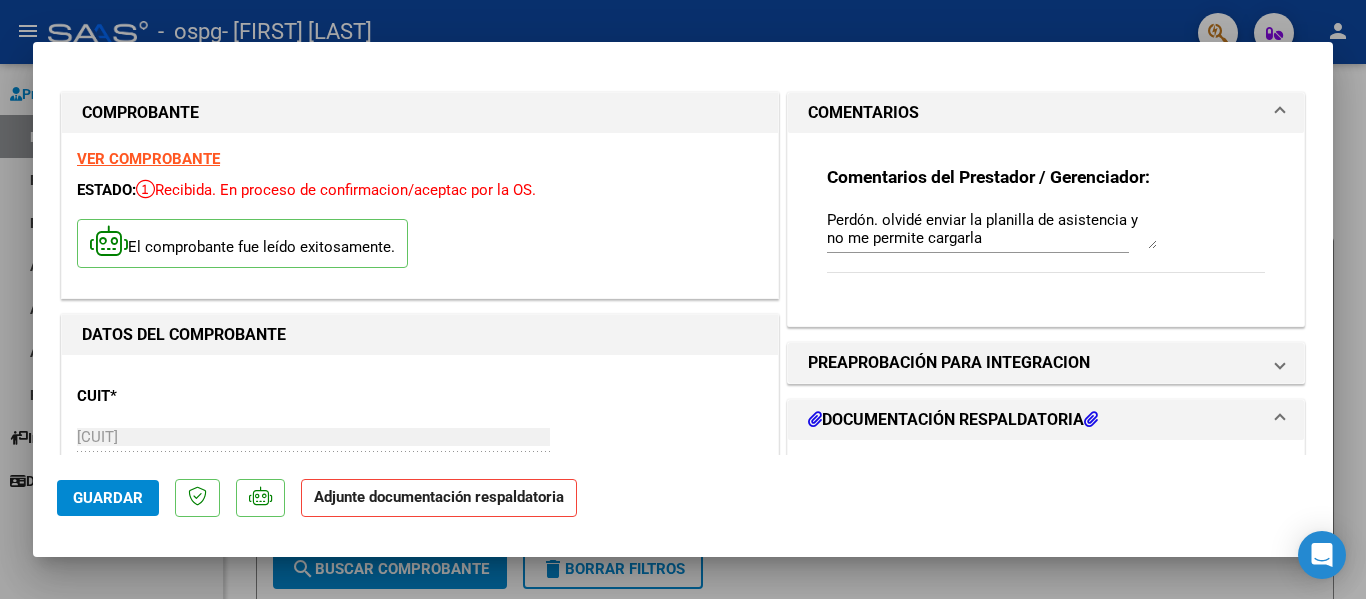 scroll, scrollTop: 333, scrollLeft: 0, axis: vertical 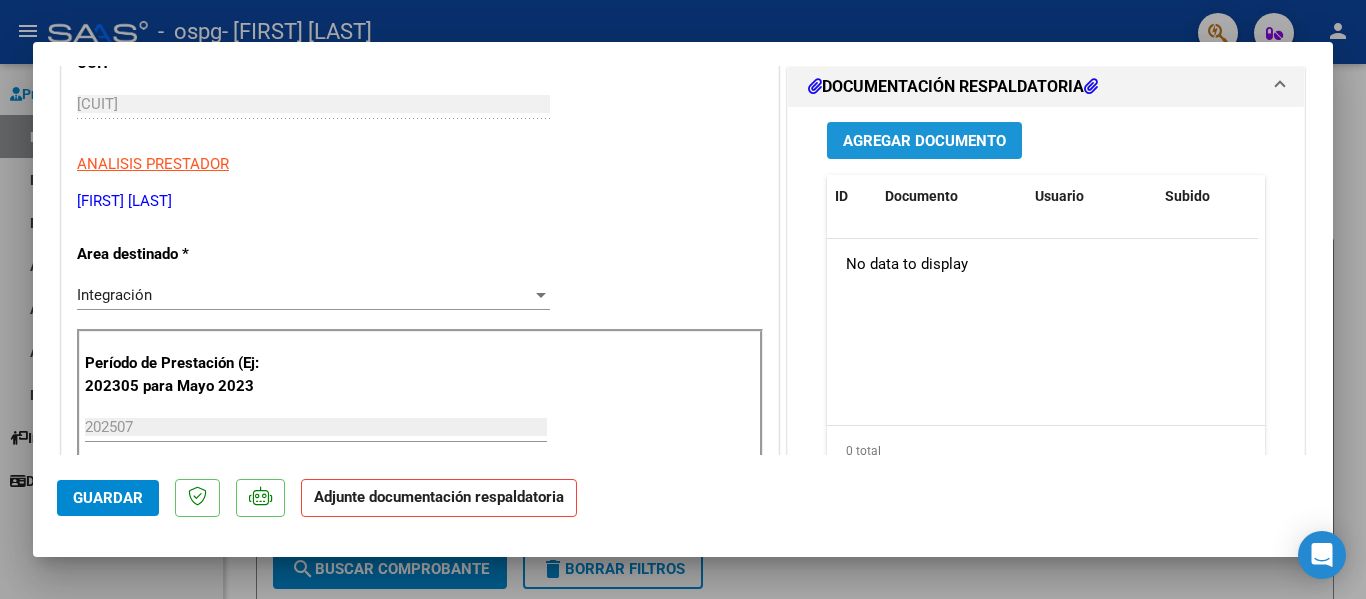 click on "Agregar Documento" at bounding box center (924, 141) 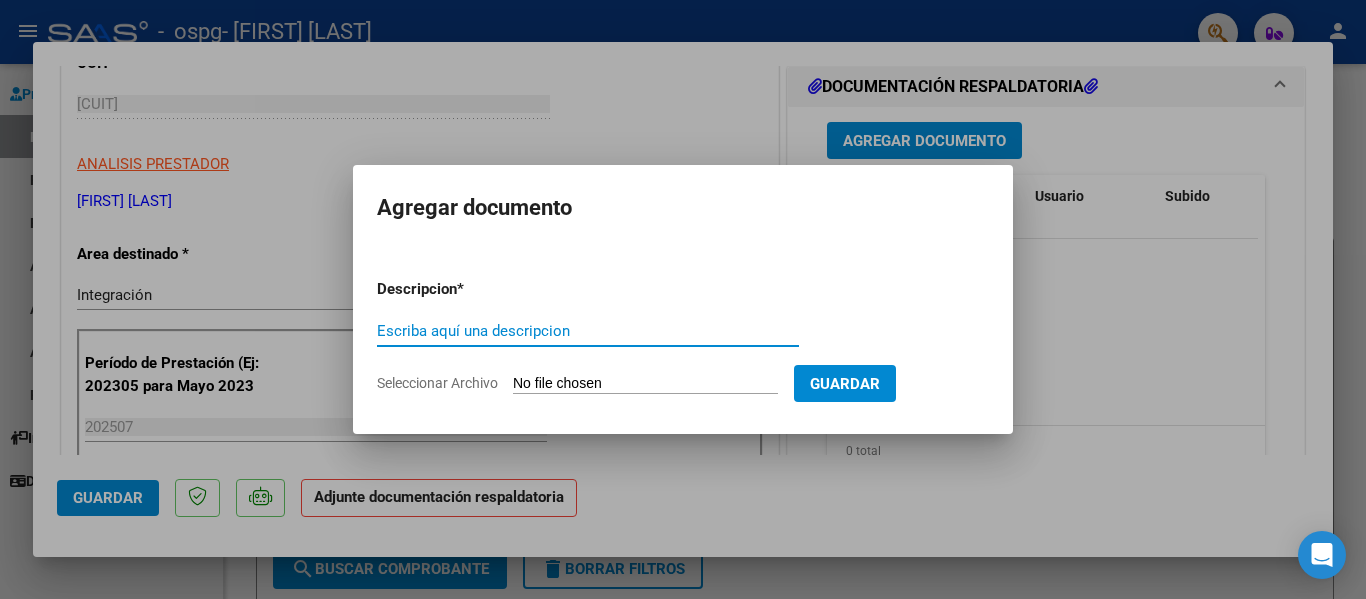 click on "Escriba aquí una descripcion" at bounding box center [588, 331] 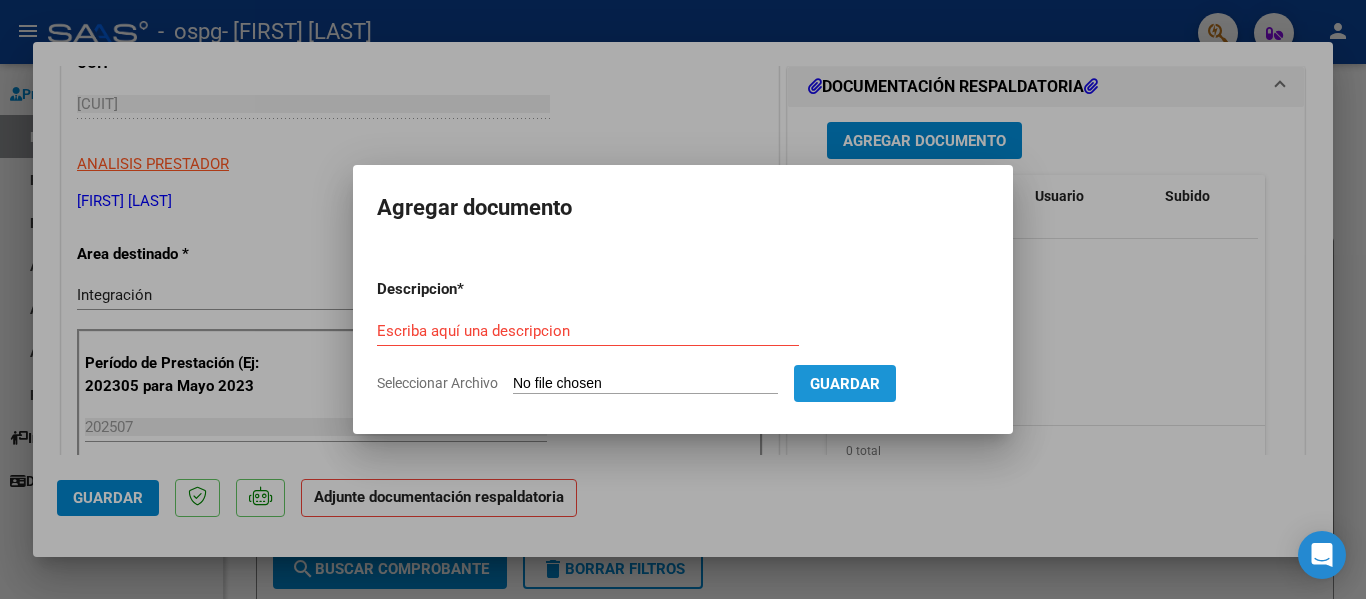 click on "Guardar" at bounding box center [845, 384] 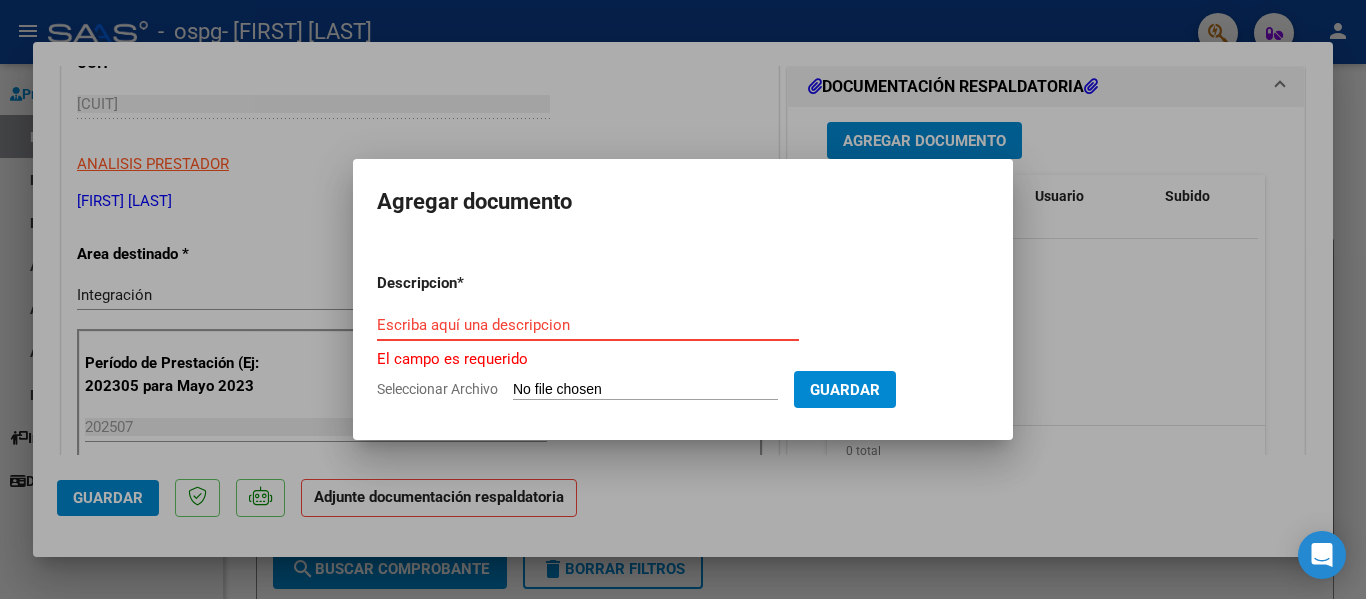 click on "Escriba aquí una descripcion" at bounding box center (588, 325) 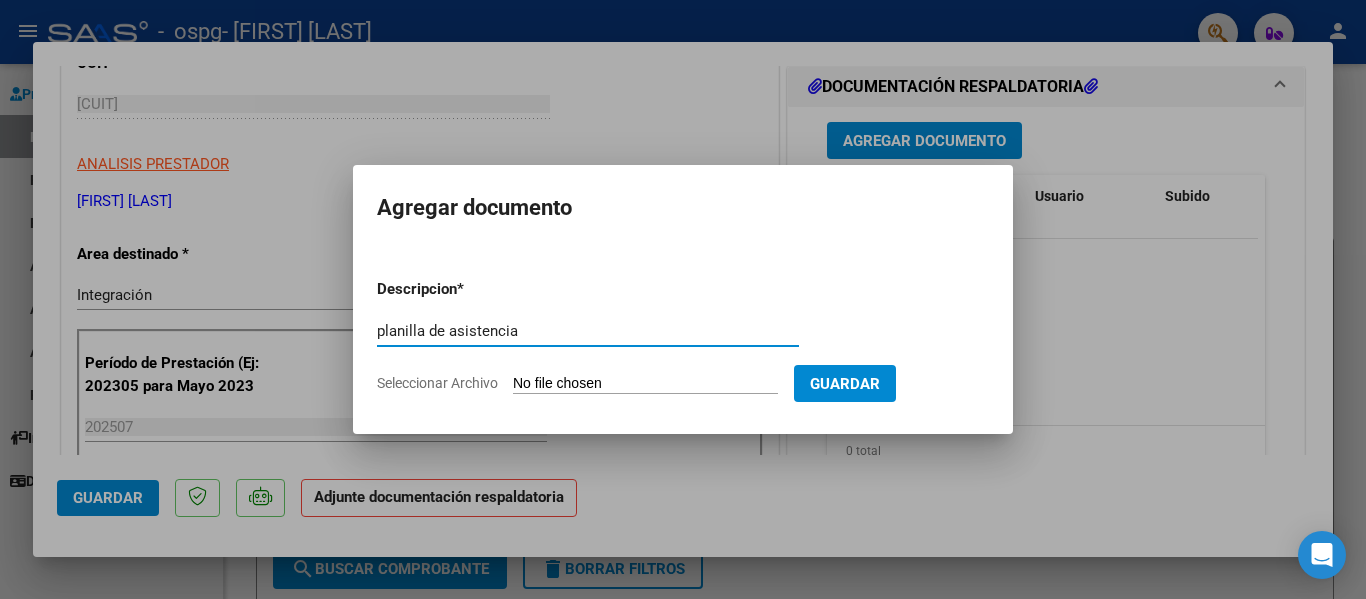 type on "planilla de asistencia" 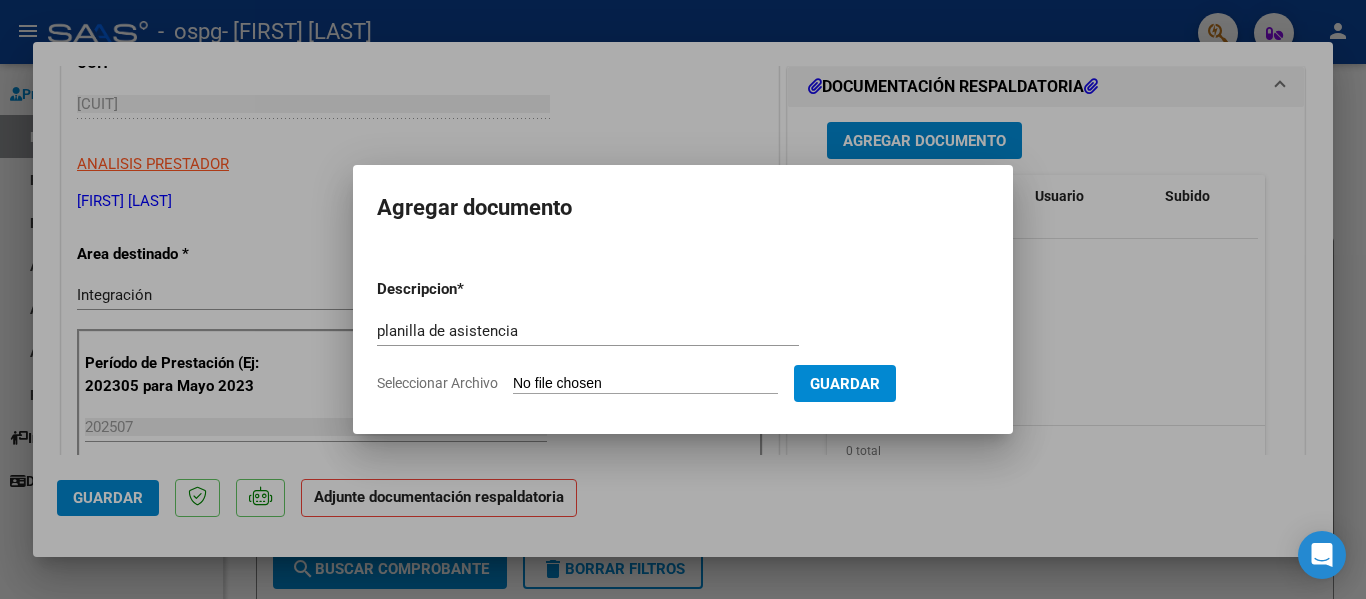 type on "C:\fakepath\PLANILLA DE ASISTENCIA DE [FIRST] [LAST] DE JULIO 2025.pdf" 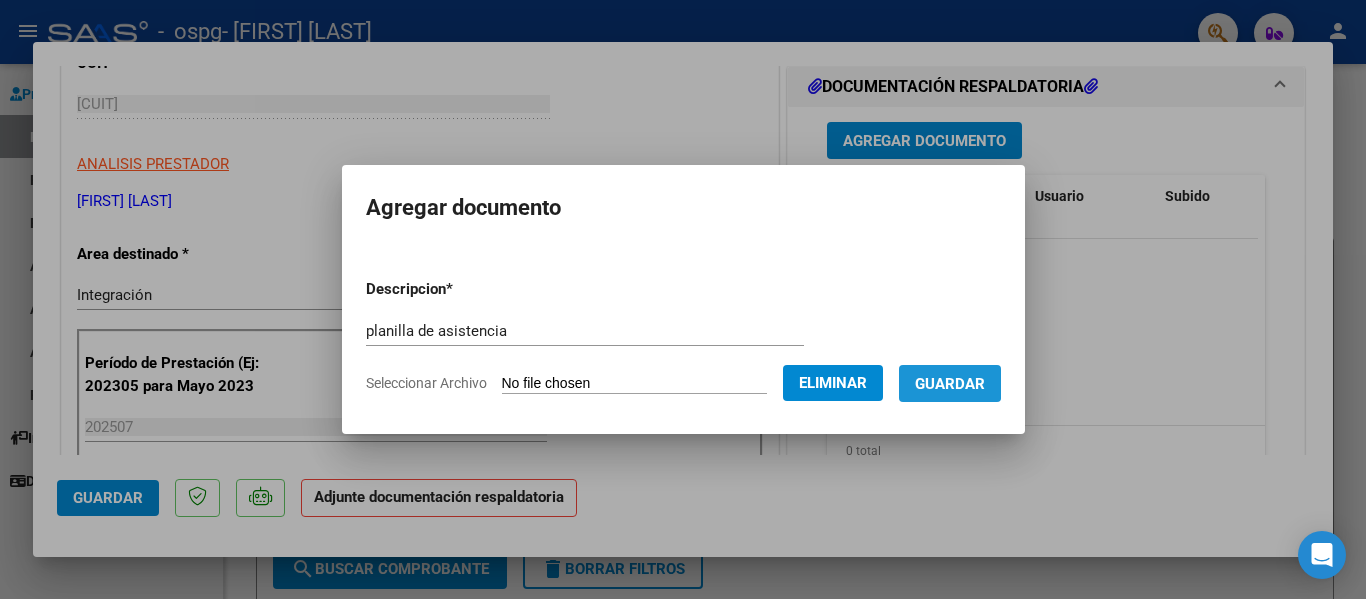 click on "Guardar" at bounding box center [950, 384] 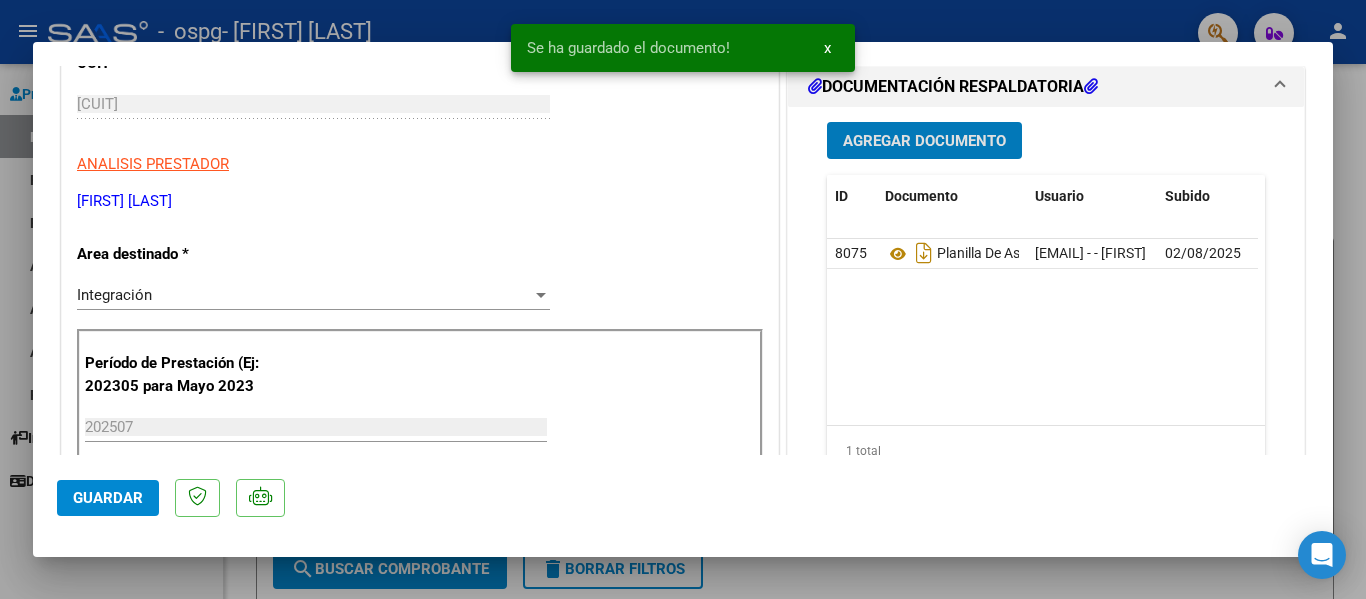 scroll, scrollTop: 0, scrollLeft: 0, axis: both 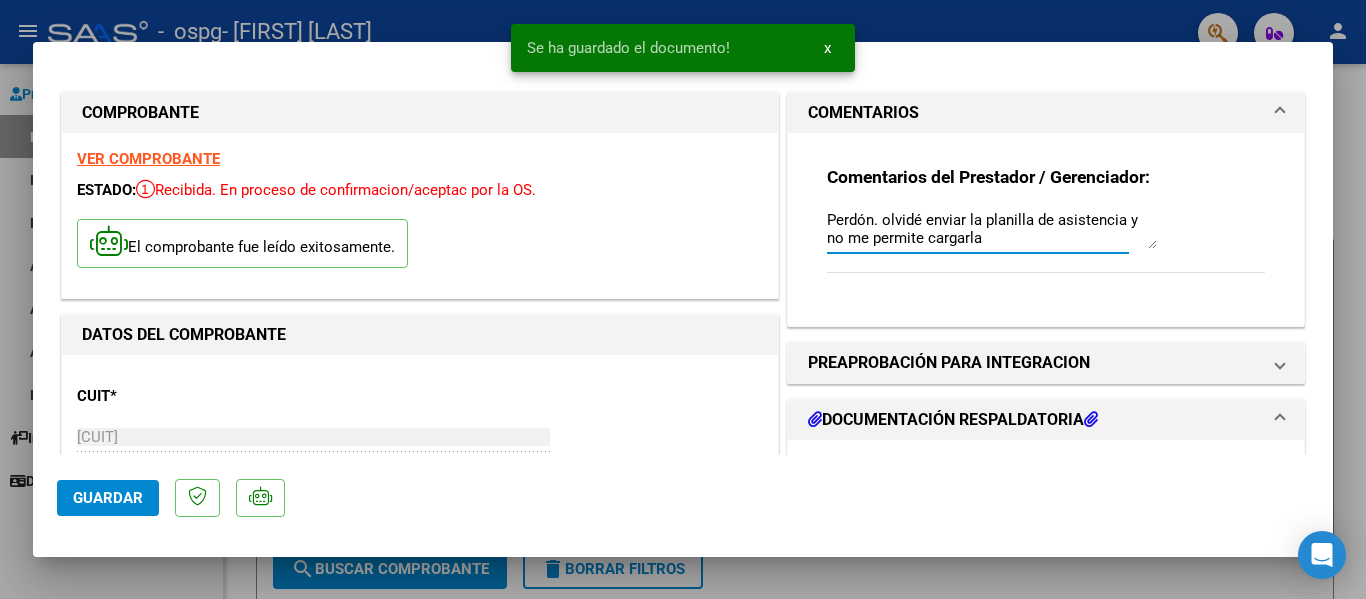 drag, startPoint x: 974, startPoint y: 249, endPoint x: 799, endPoint y: 202, distance: 181.20154 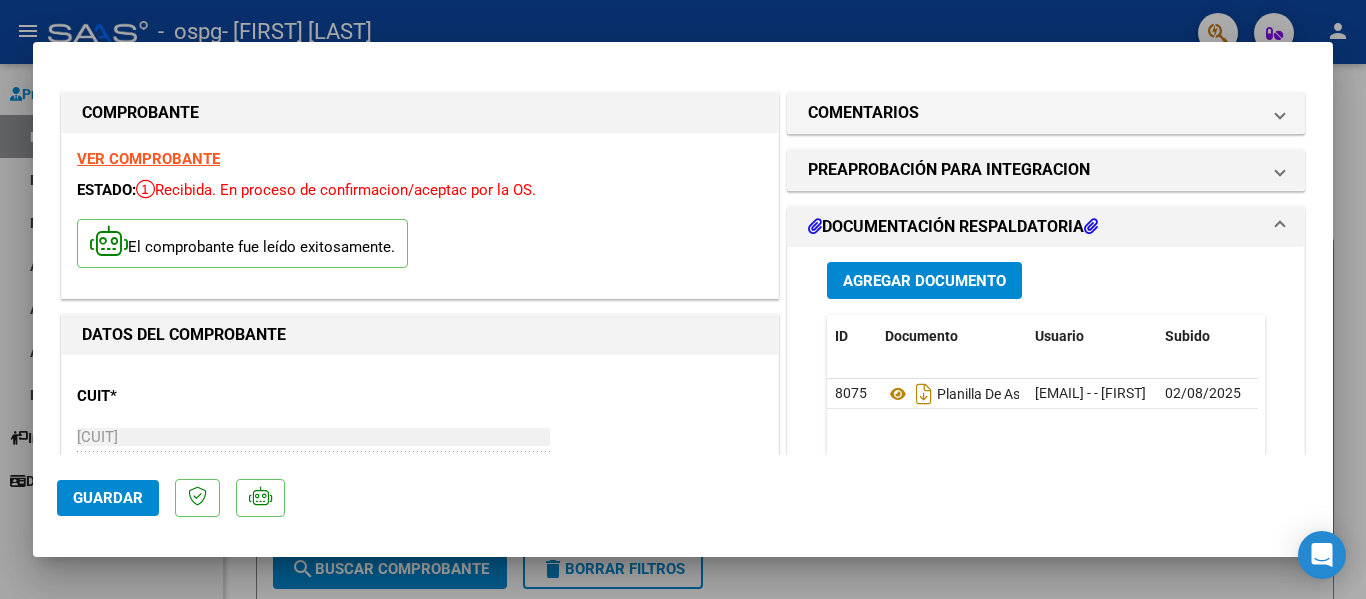 scroll, scrollTop: 333, scrollLeft: 0, axis: vertical 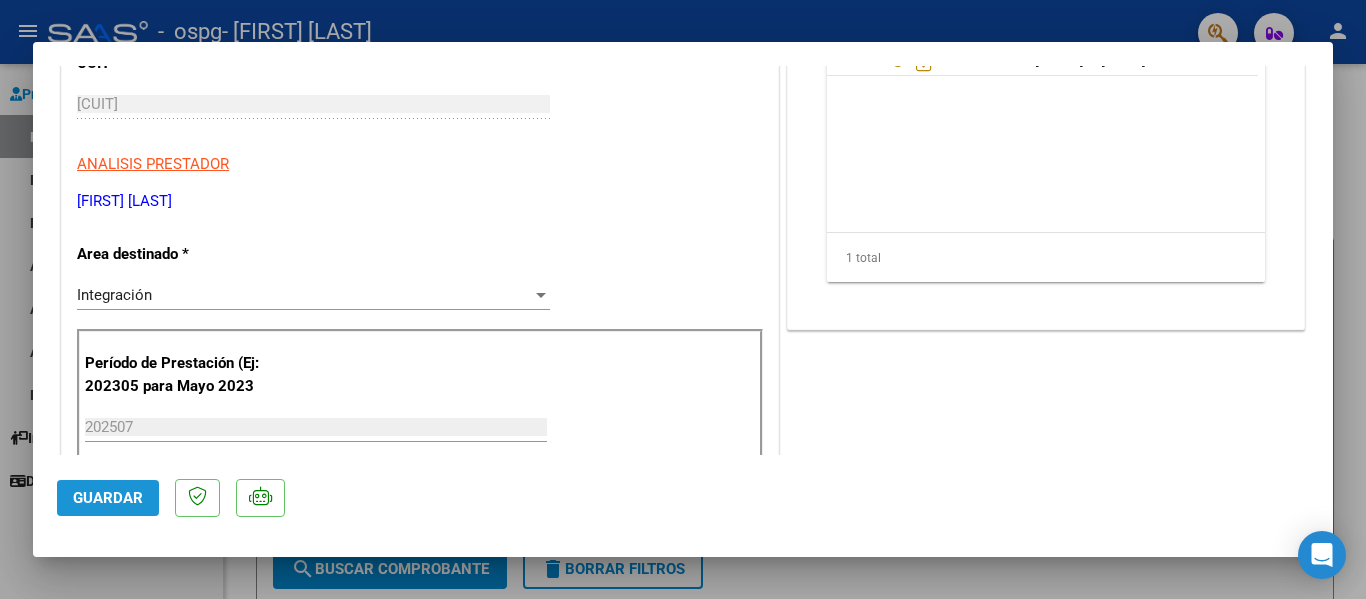 click on "Guardar" 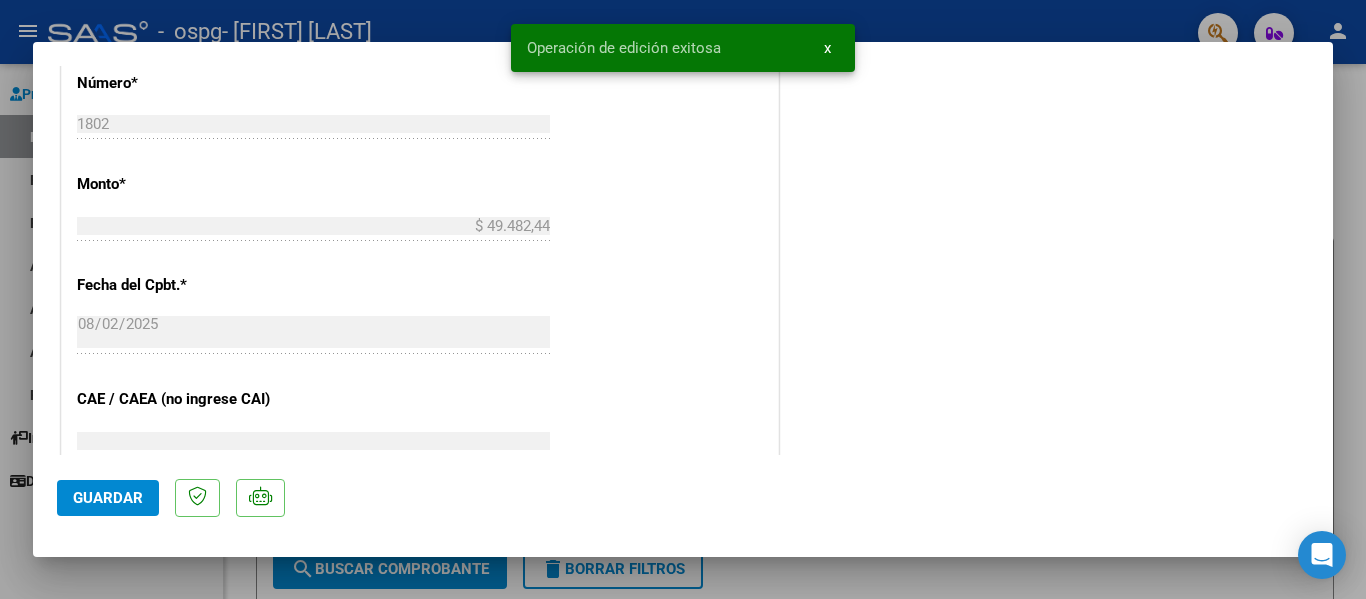 scroll, scrollTop: 0, scrollLeft: 0, axis: both 